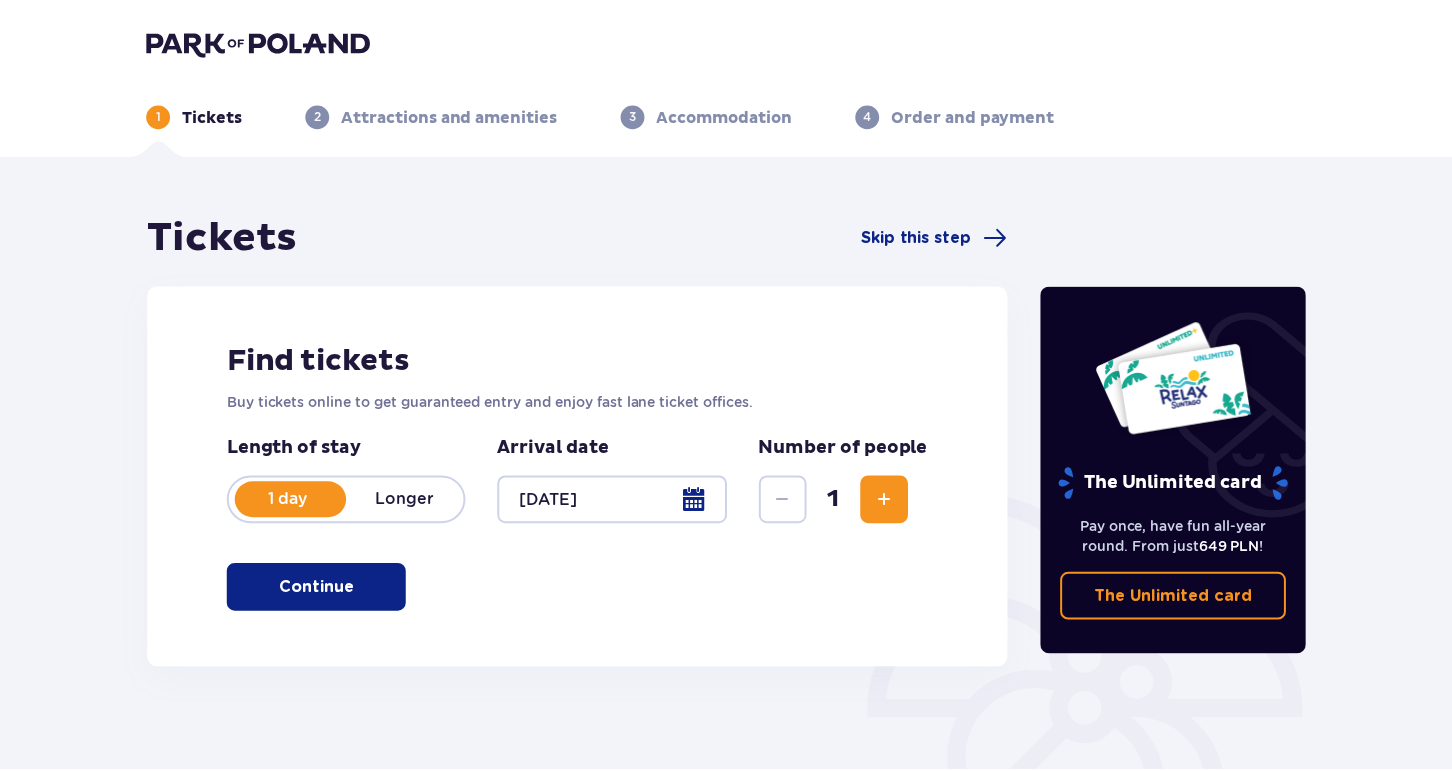 scroll, scrollTop: 0, scrollLeft: 0, axis: both 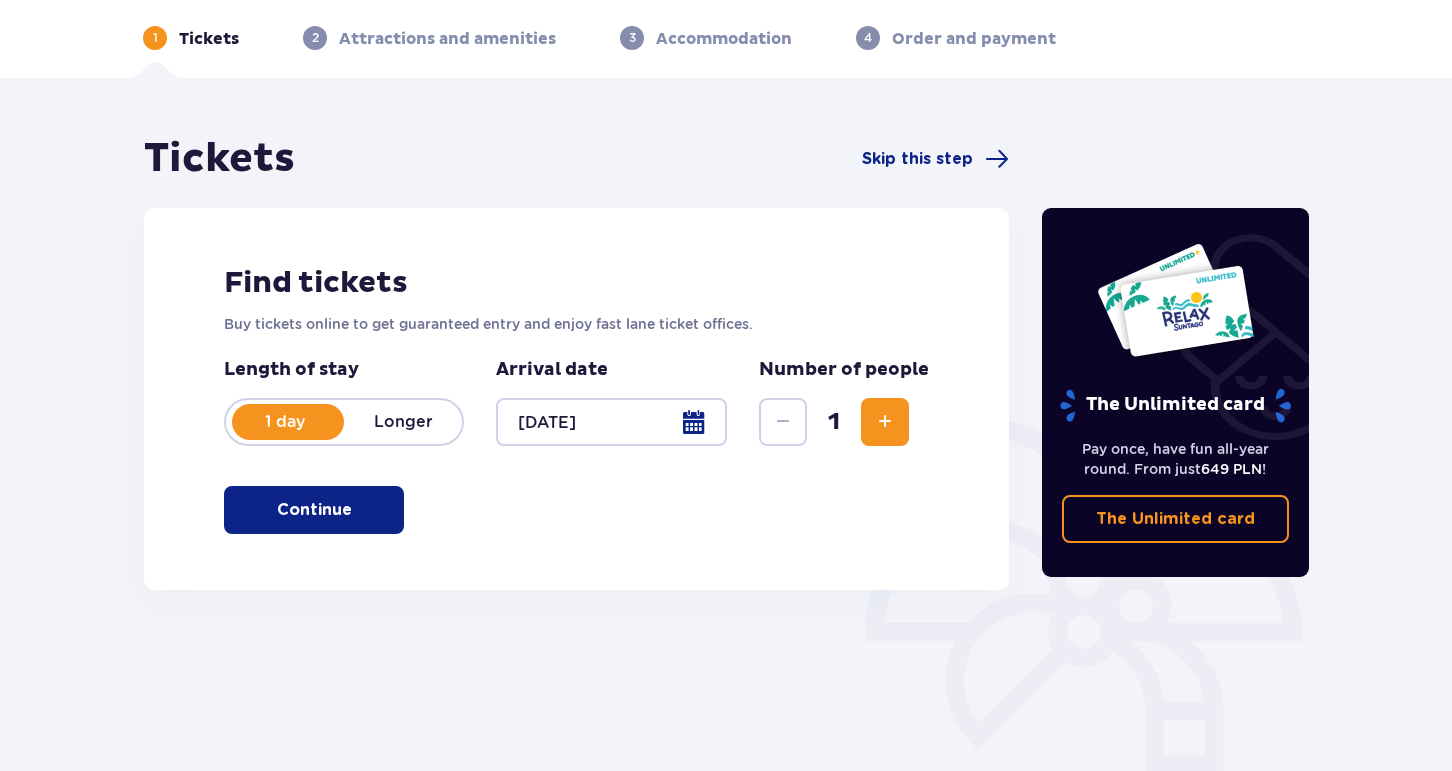 click at bounding box center [356, 510] 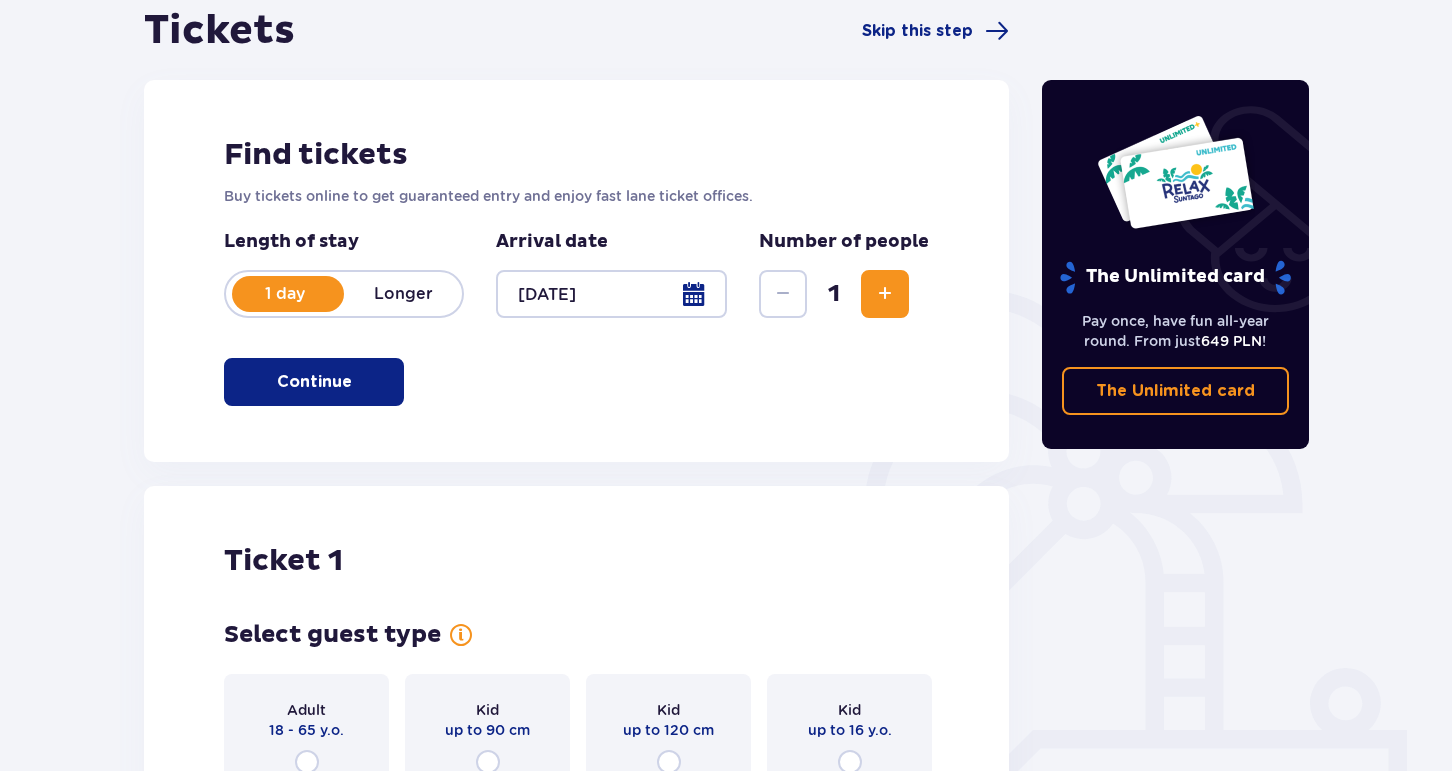 scroll, scrollTop: 186, scrollLeft: 0, axis: vertical 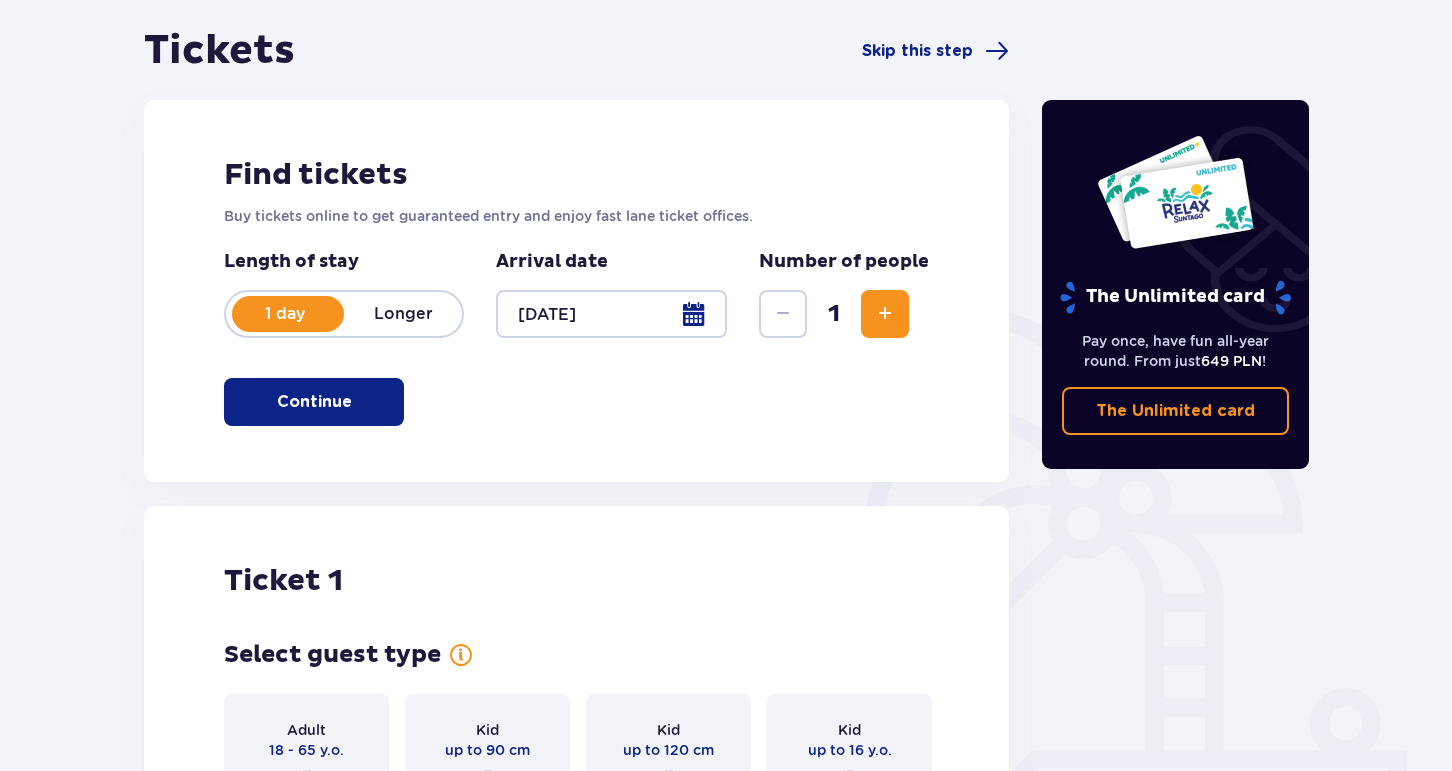 click at bounding box center (885, 314) 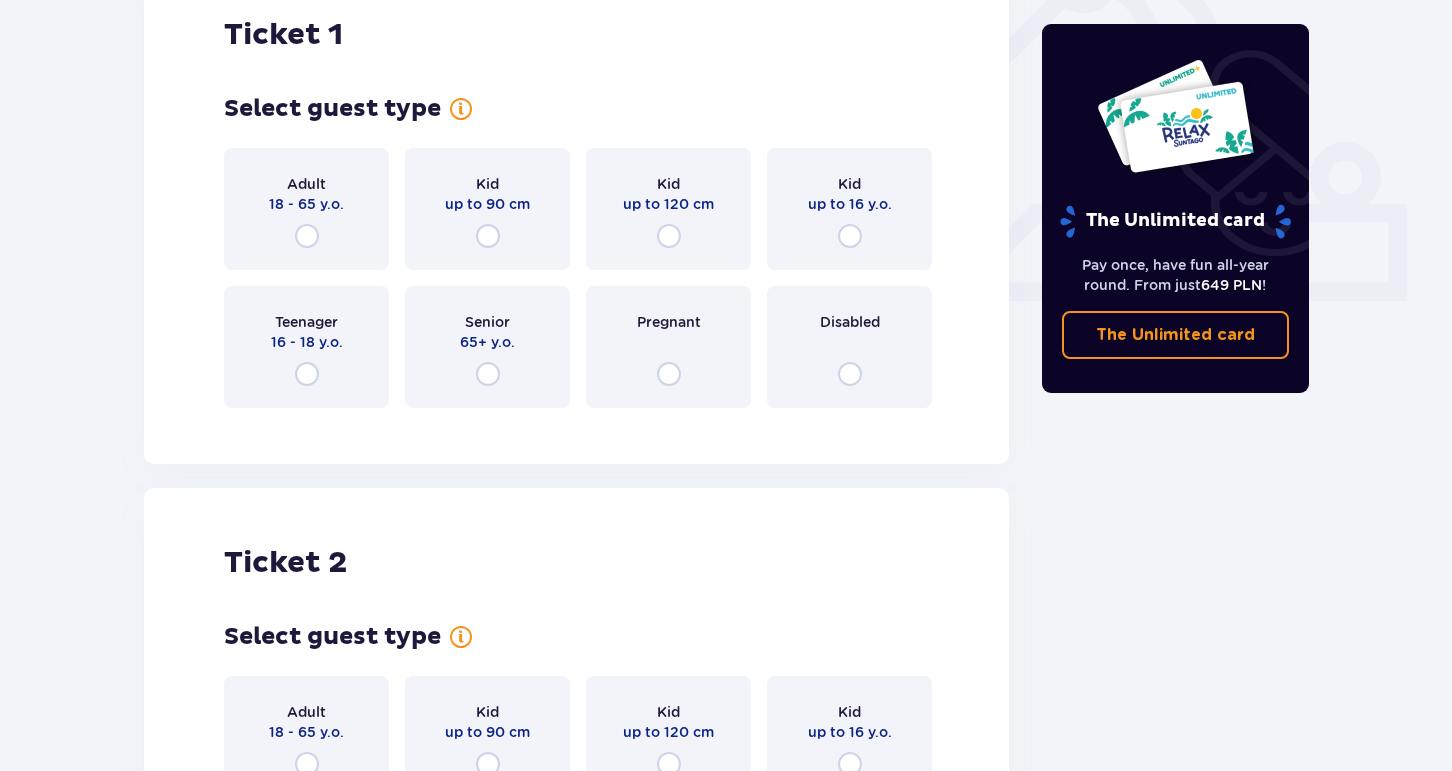scroll, scrollTop: 736, scrollLeft: 0, axis: vertical 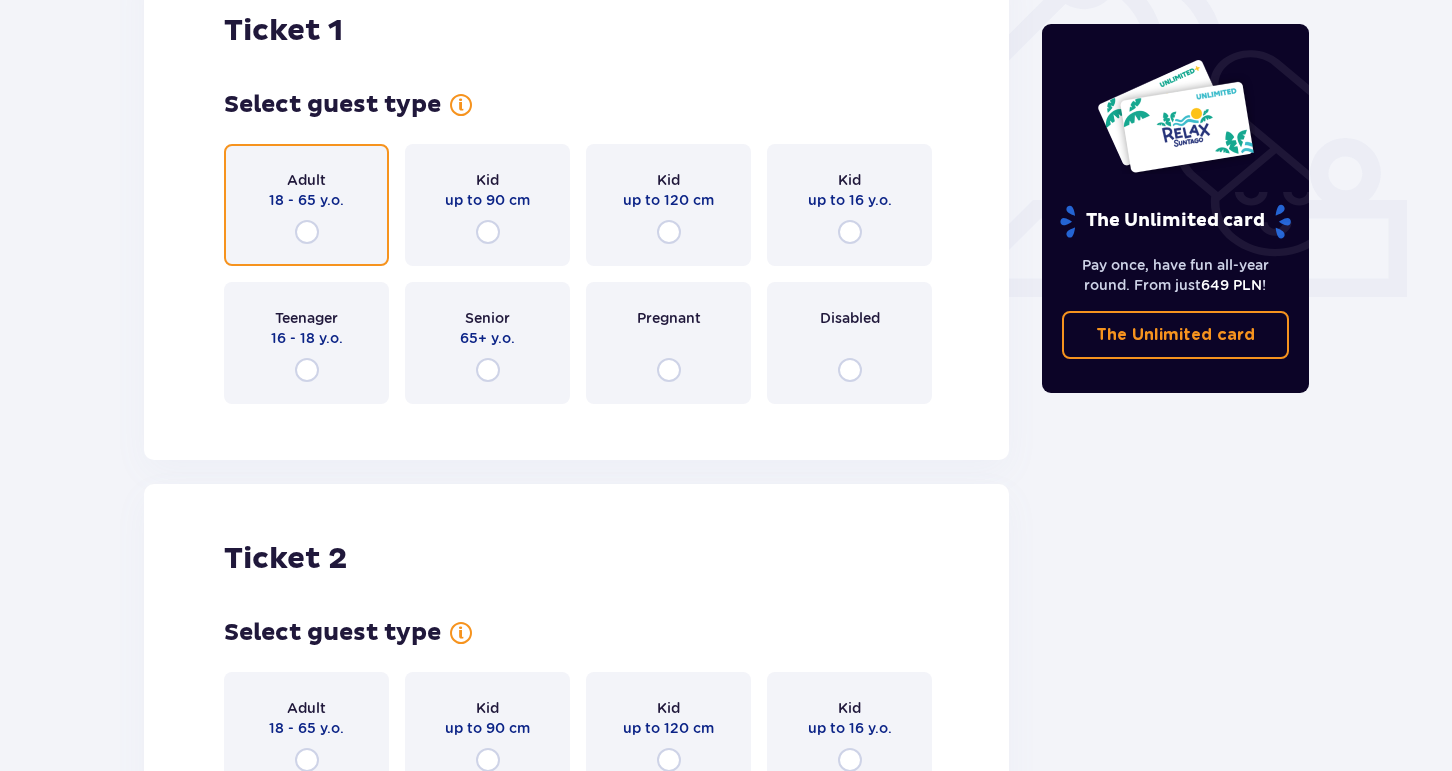 click at bounding box center [307, 232] 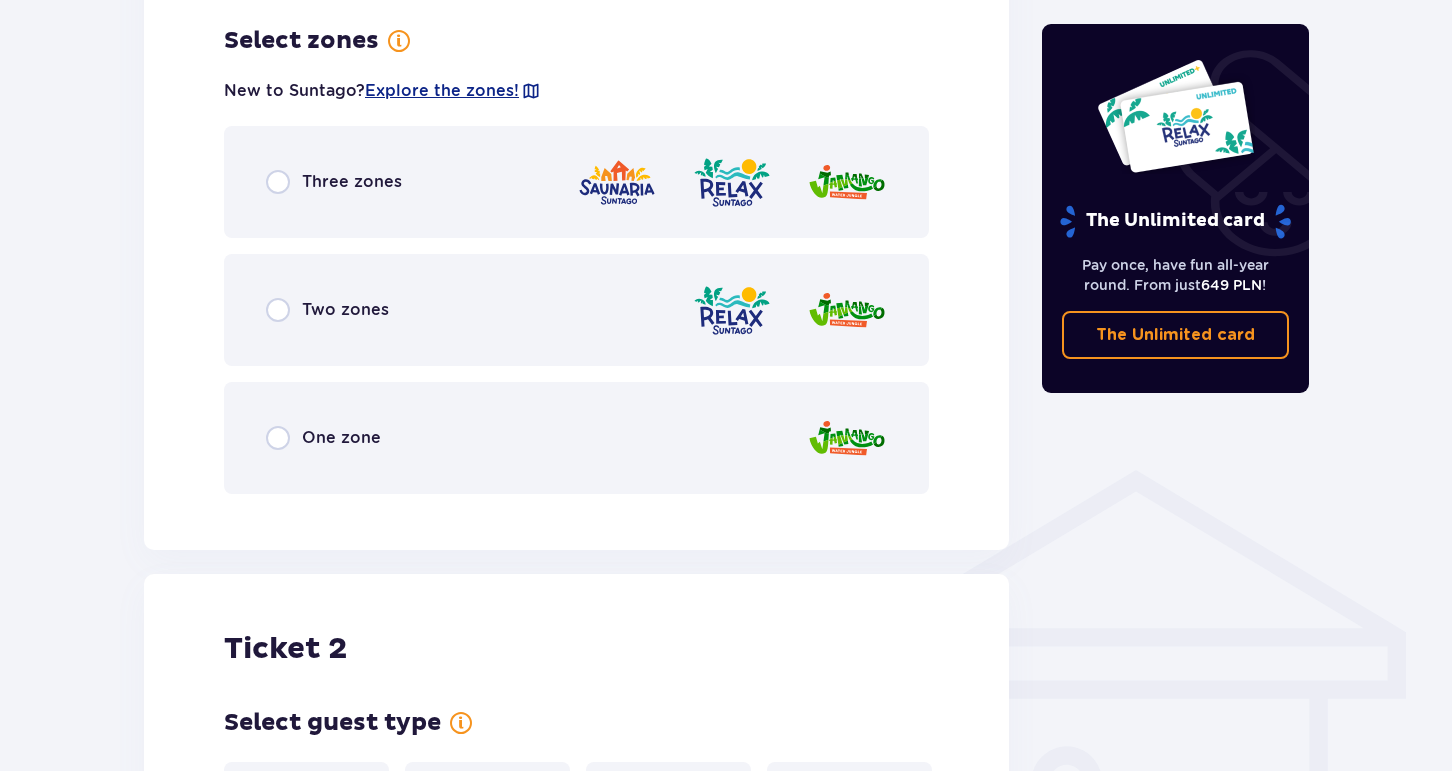 scroll, scrollTop: 1156, scrollLeft: 0, axis: vertical 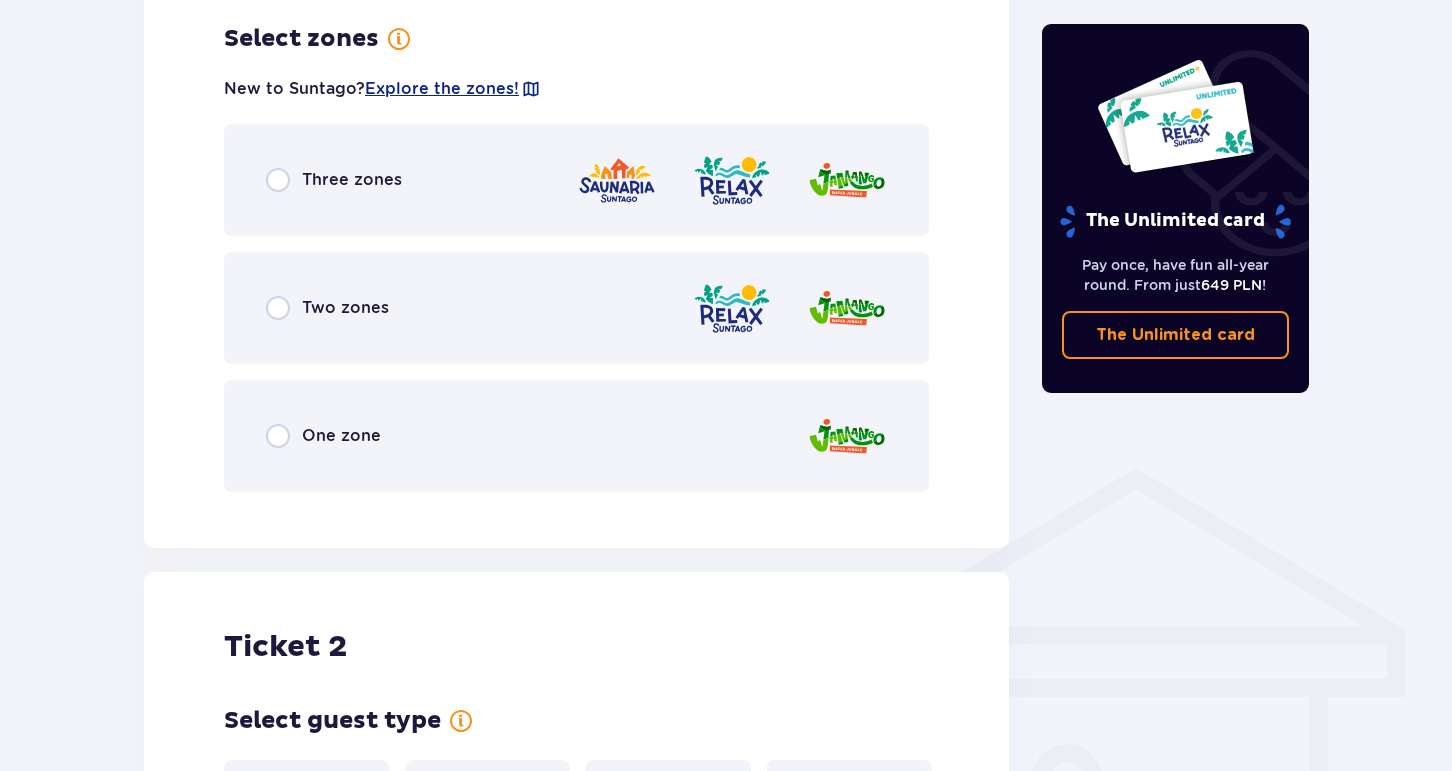 click on "Three zones" at bounding box center [576, 180] 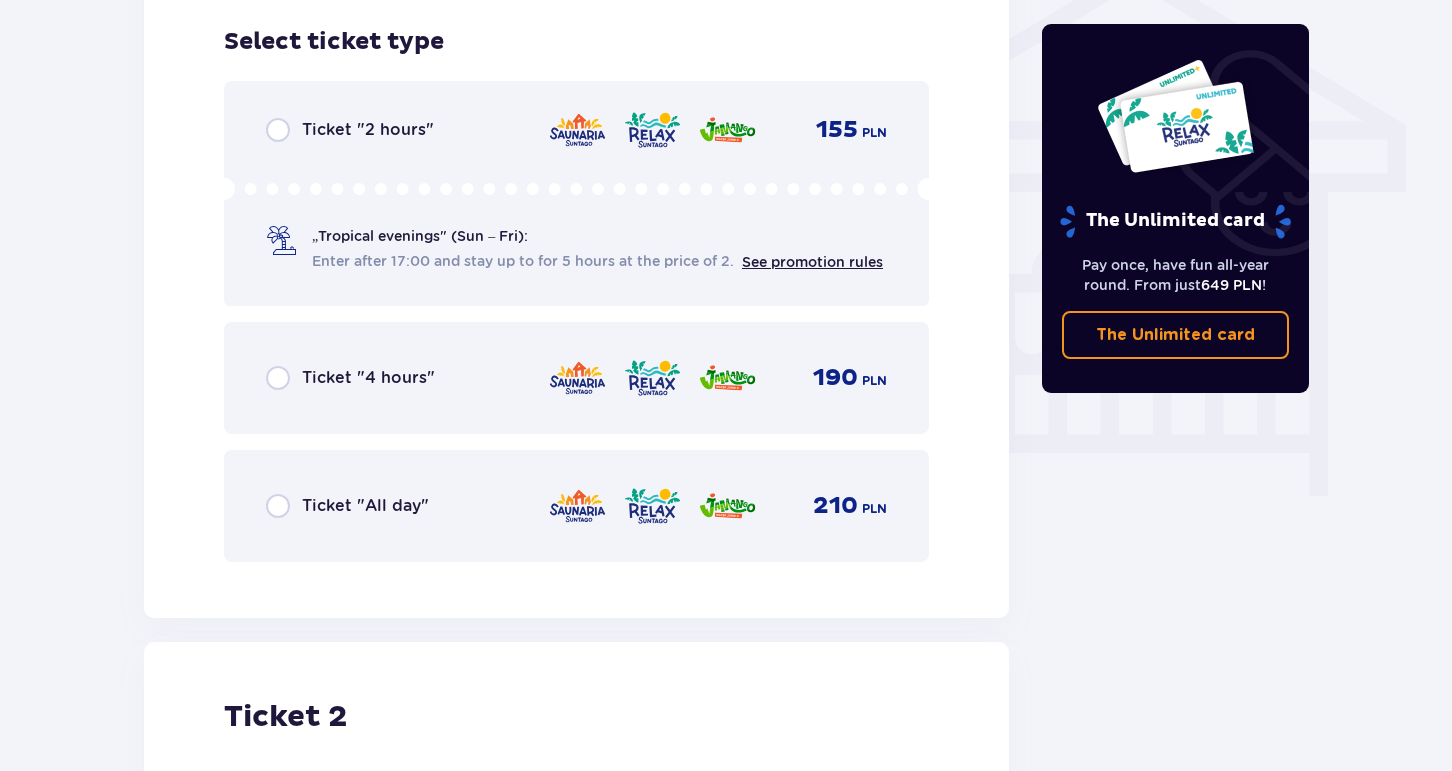 scroll, scrollTop: 1664, scrollLeft: 0, axis: vertical 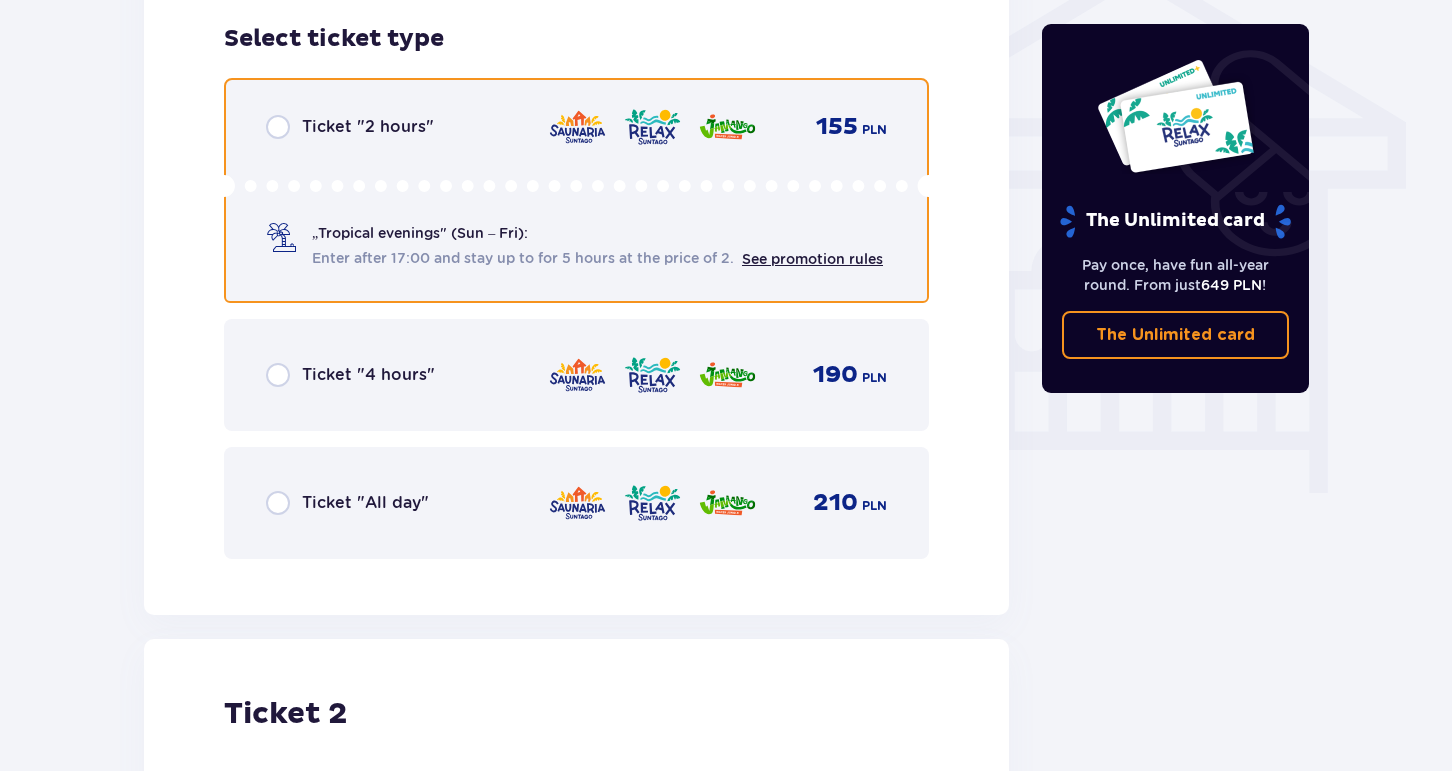 click at bounding box center (278, 127) 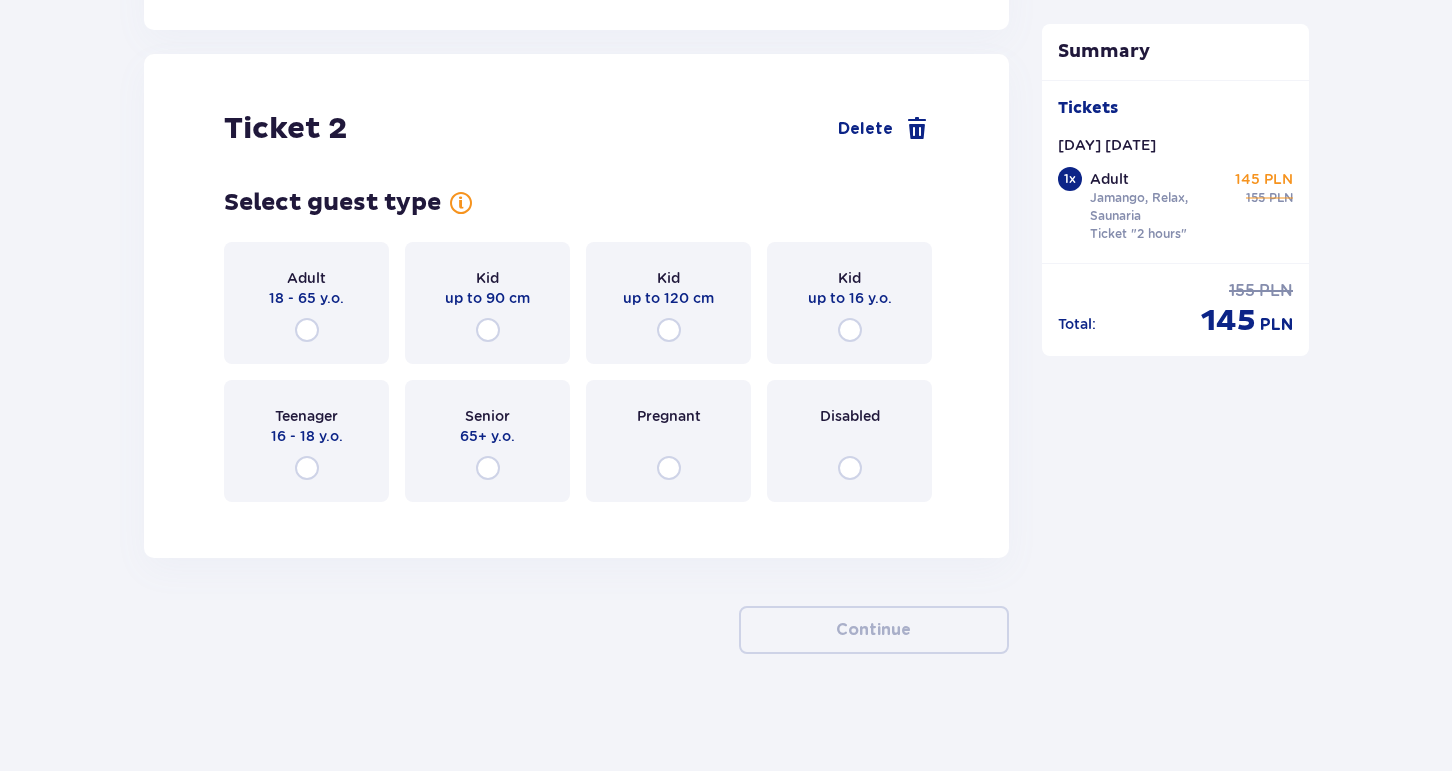 scroll, scrollTop: 2252, scrollLeft: 0, axis: vertical 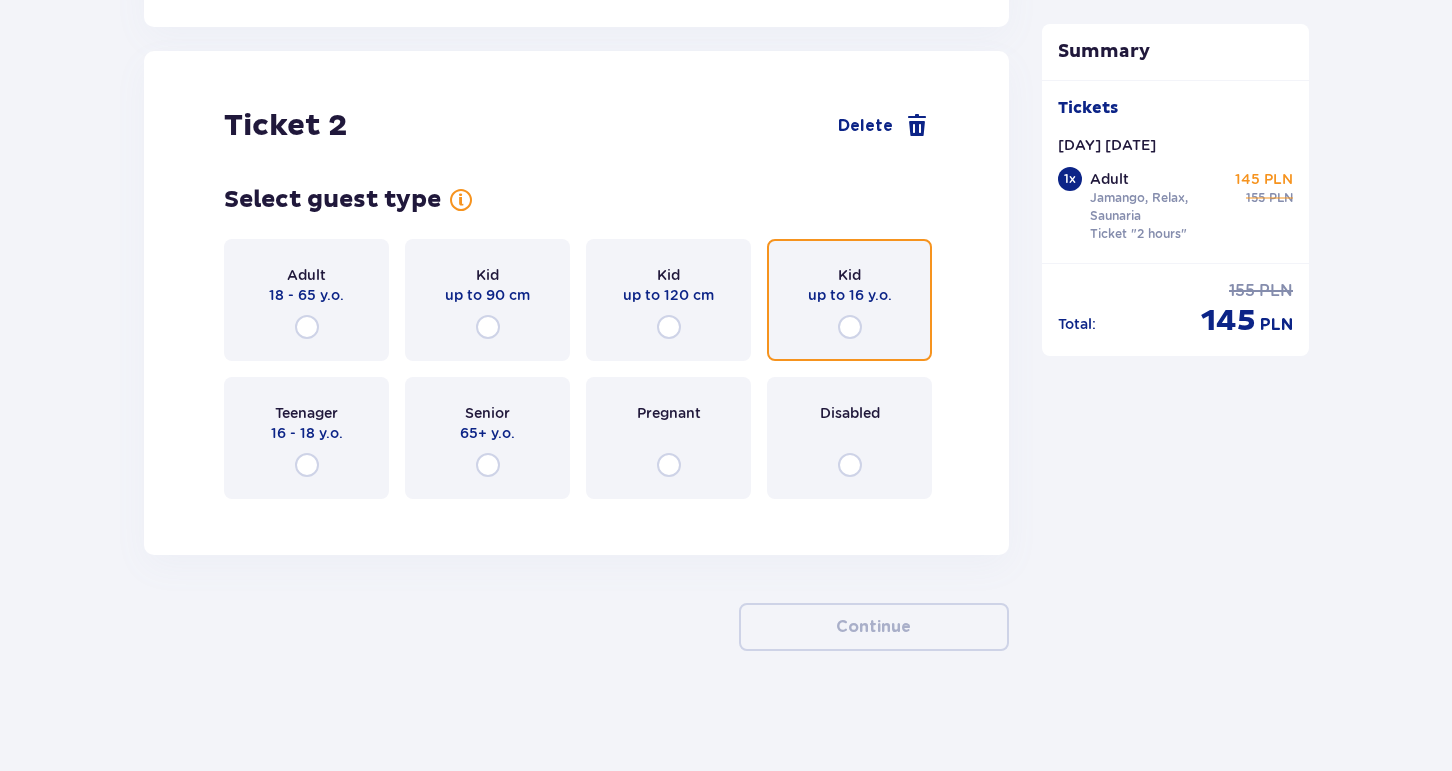 click at bounding box center (850, 327) 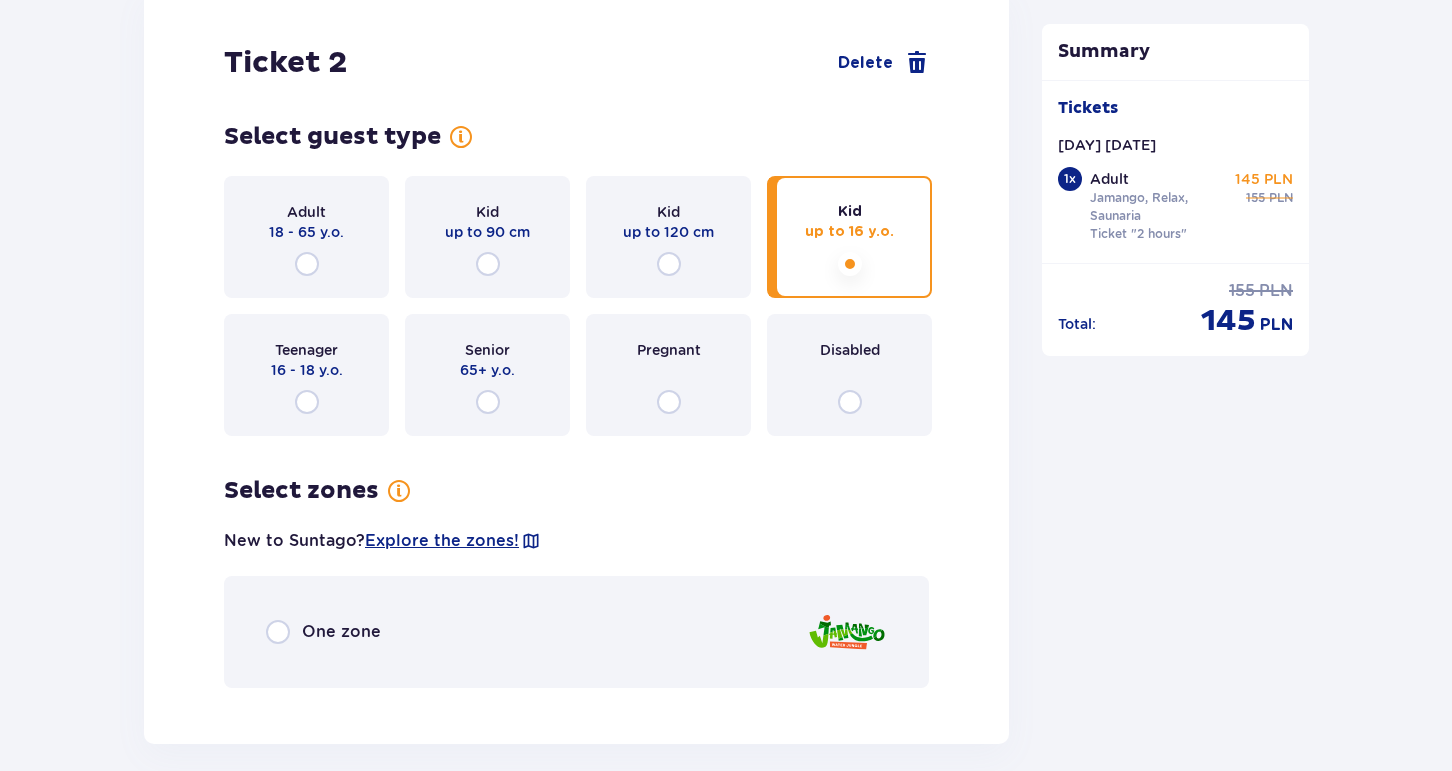 scroll, scrollTop: 2311, scrollLeft: 0, axis: vertical 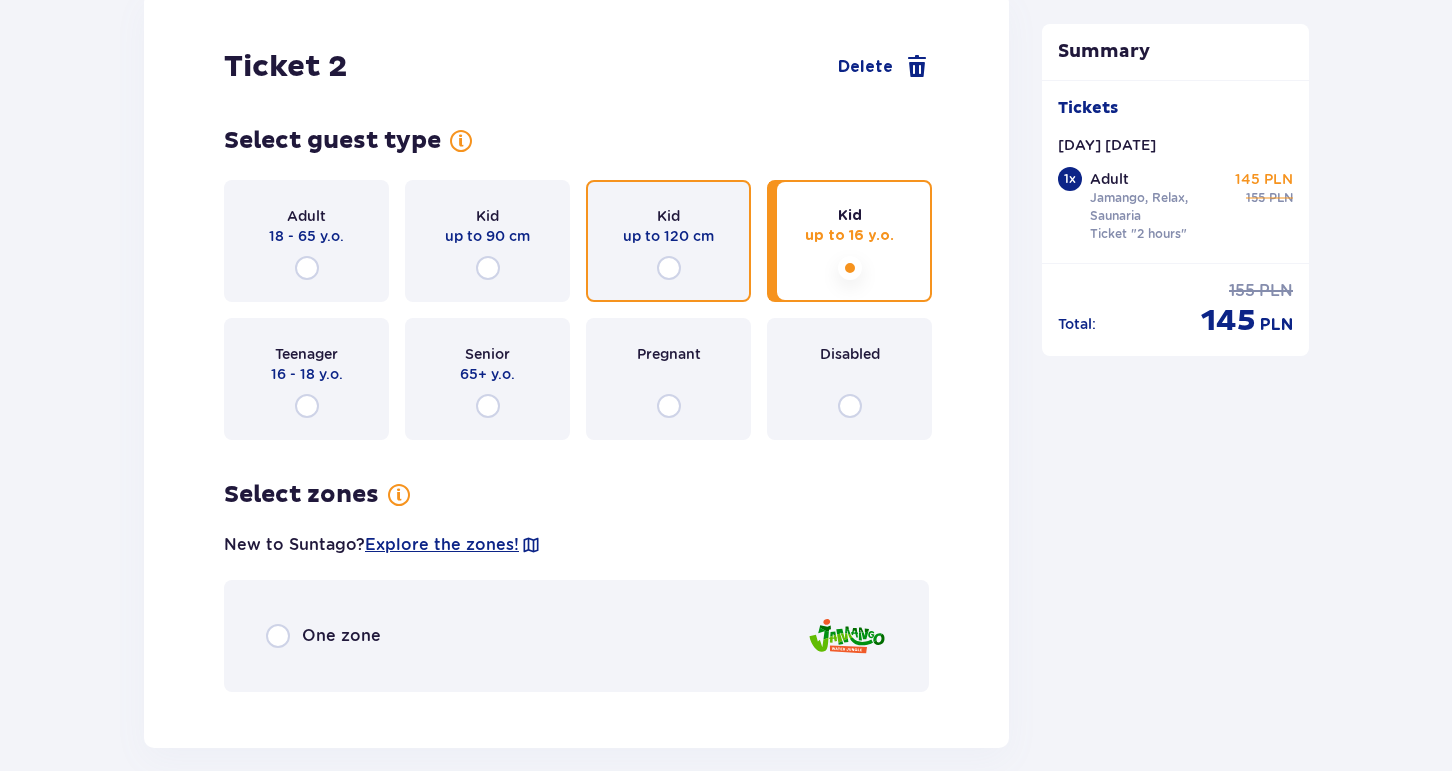 click at bounding box center (669, 268) 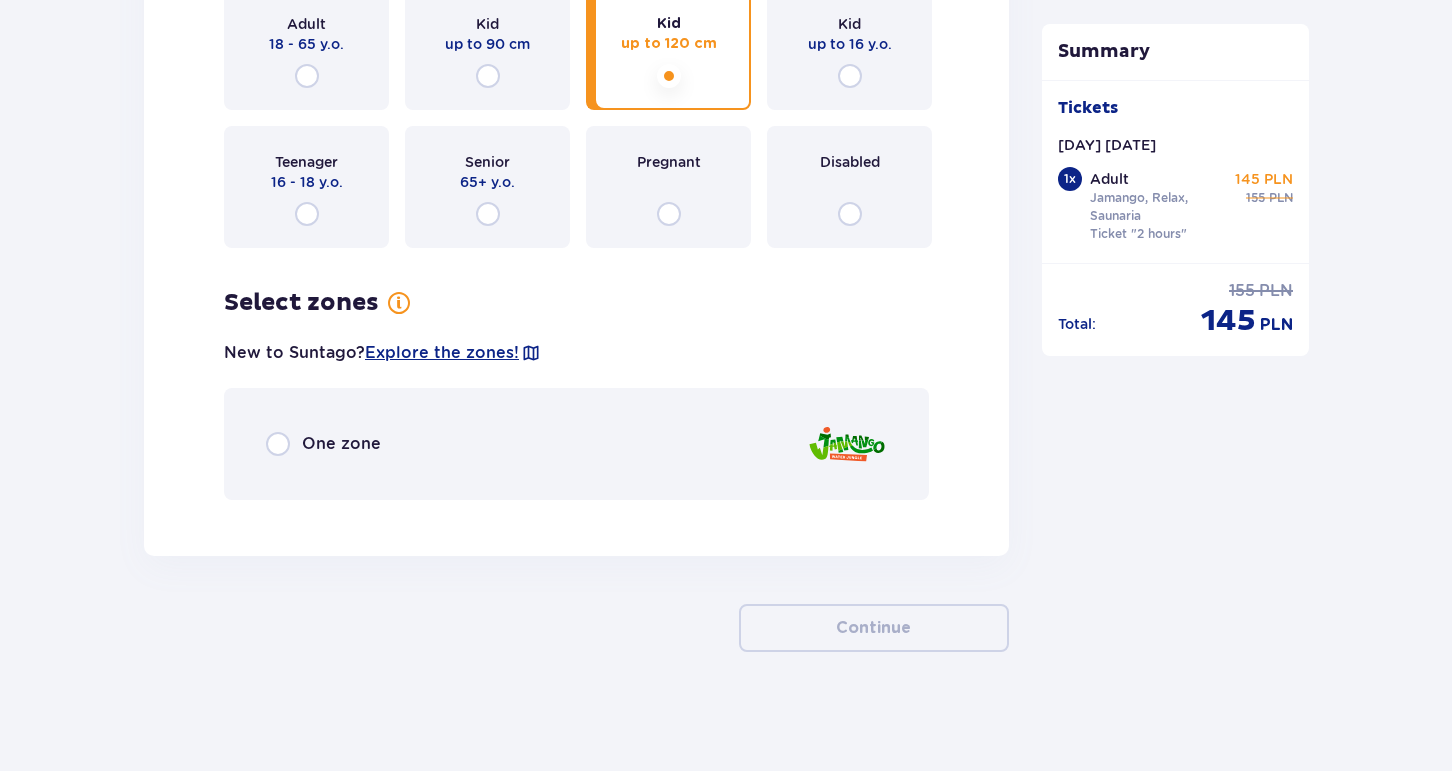 scroll, scrollTop: 2504, scrollLeft: 0, axis: vertical 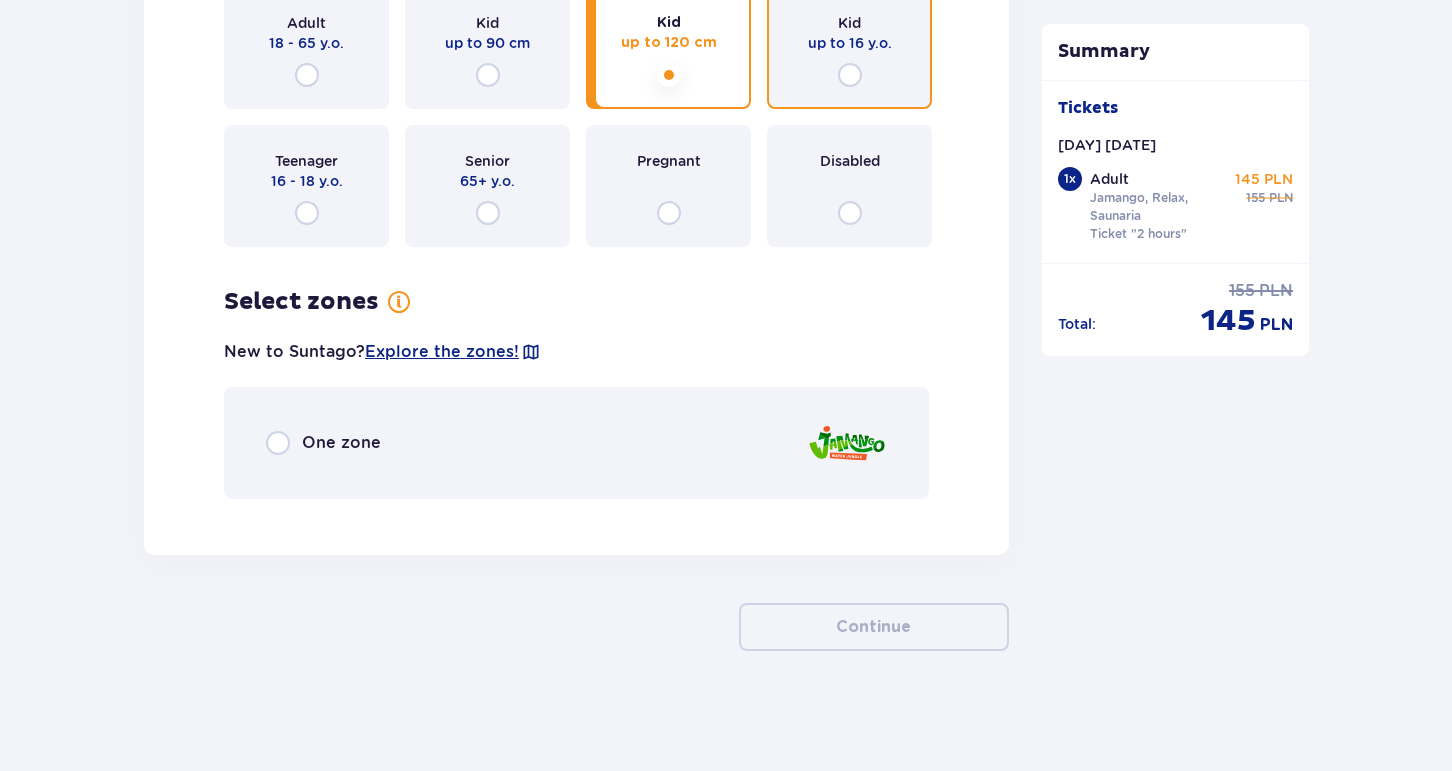 click at bounding box center (850, 75) 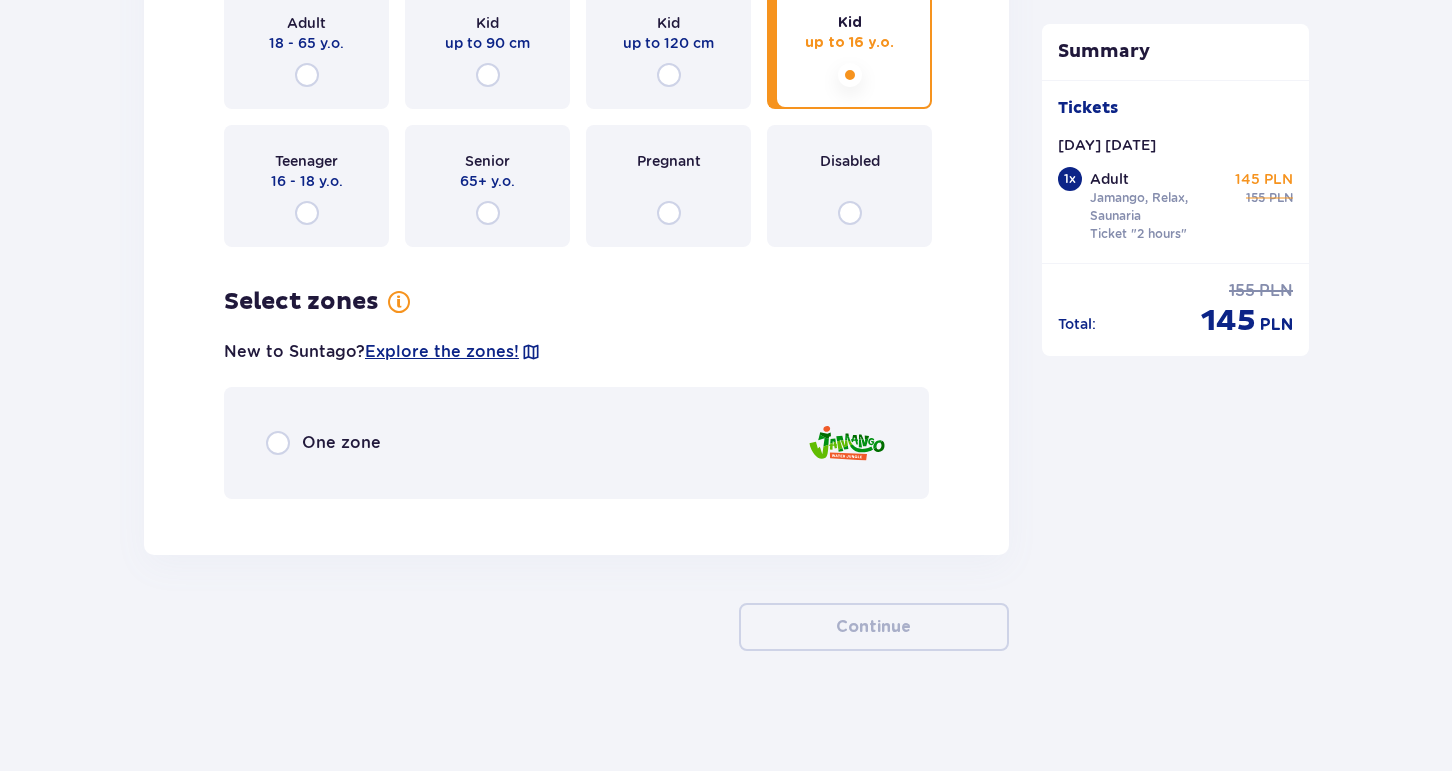 scroll, scrollTop: 2478, scrollLeft: 0, axis: vertical 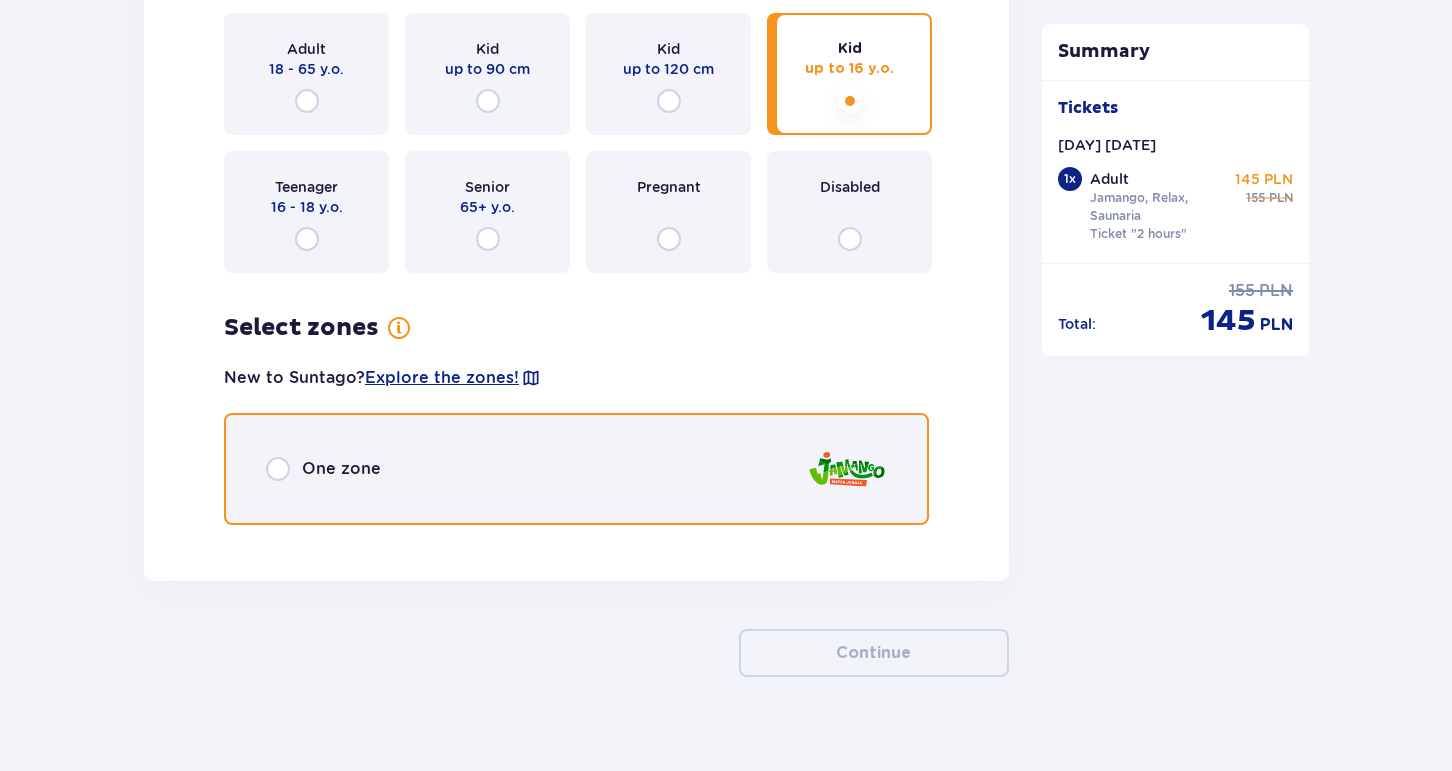 click at bounding box center [278, 469] 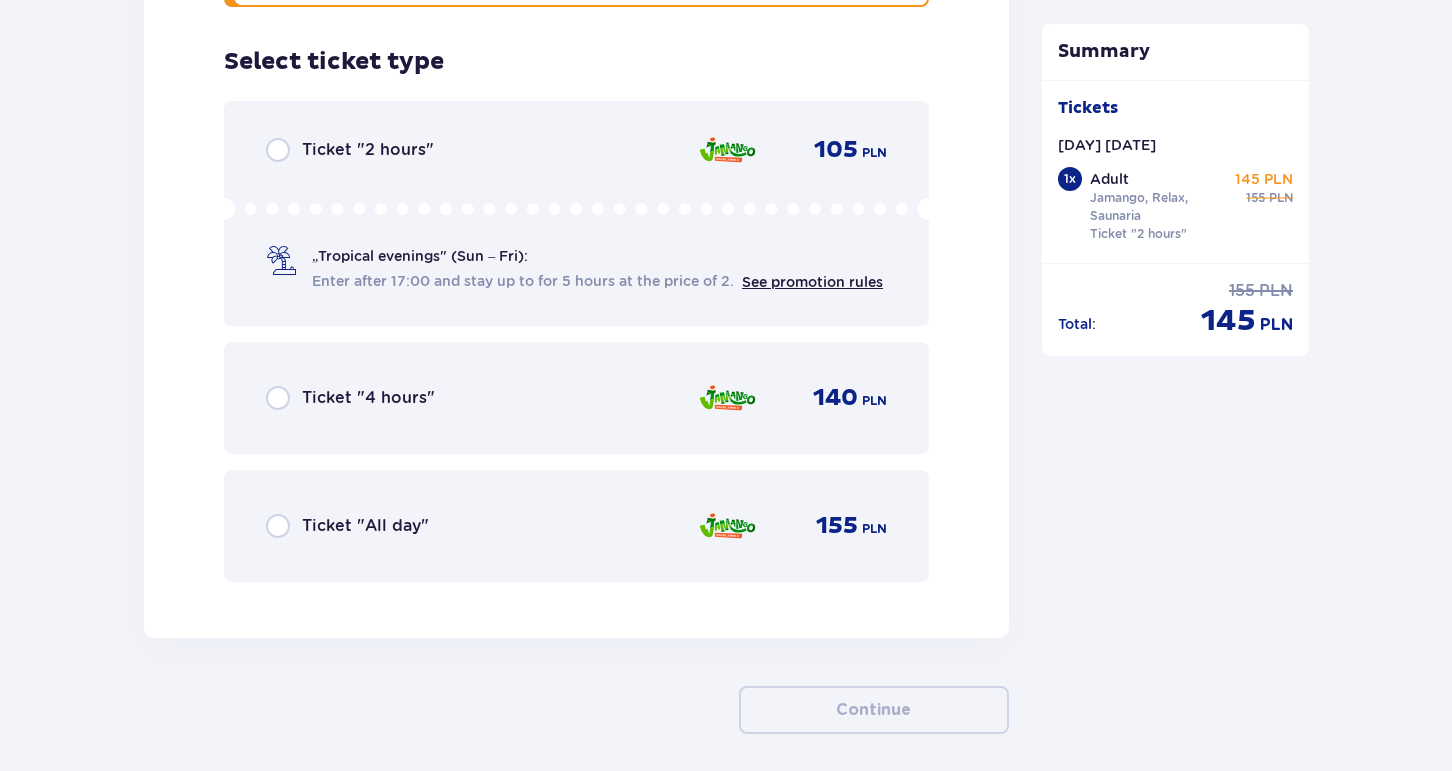 scroll, scrollTop: 3019, scrollLeft: 0, axis: vertical 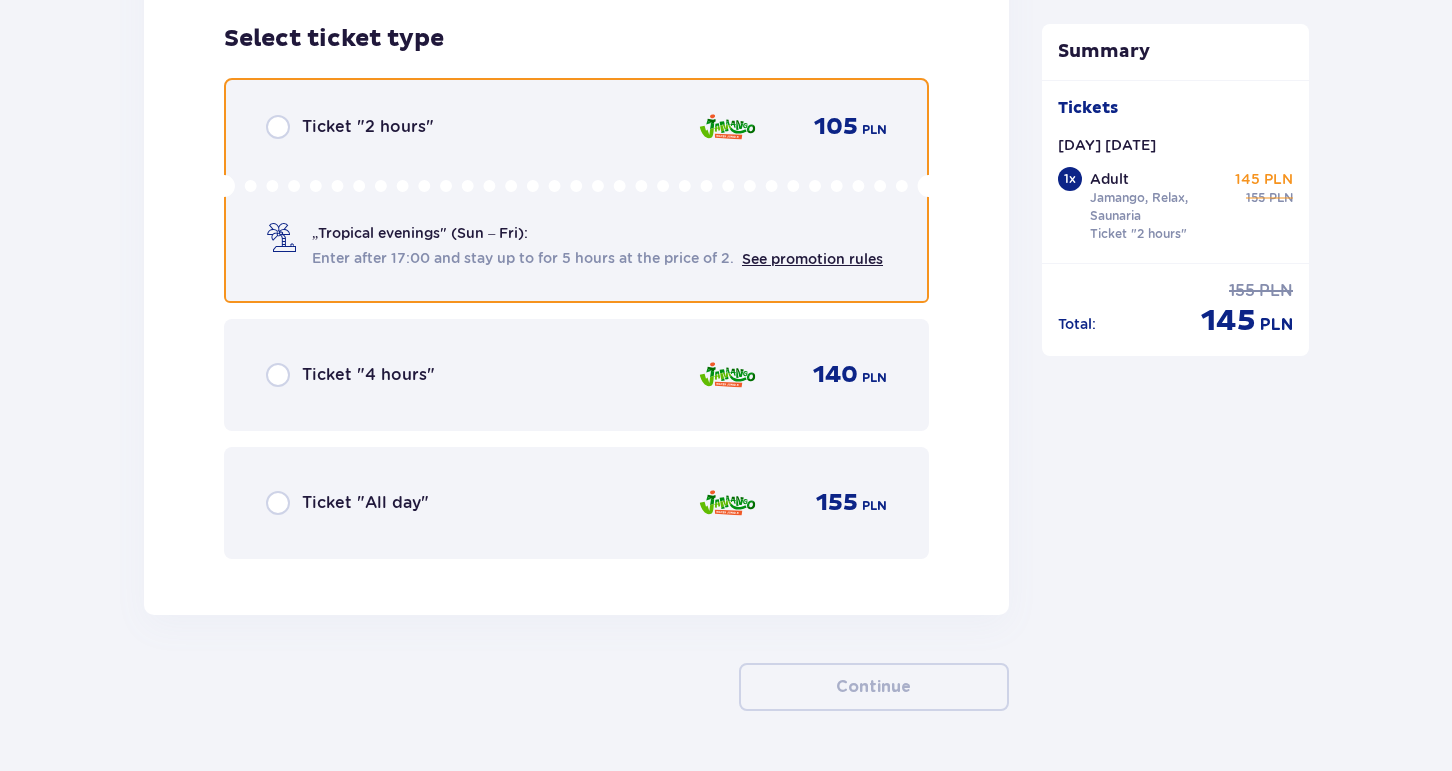 click at bounding box center (278, 127) 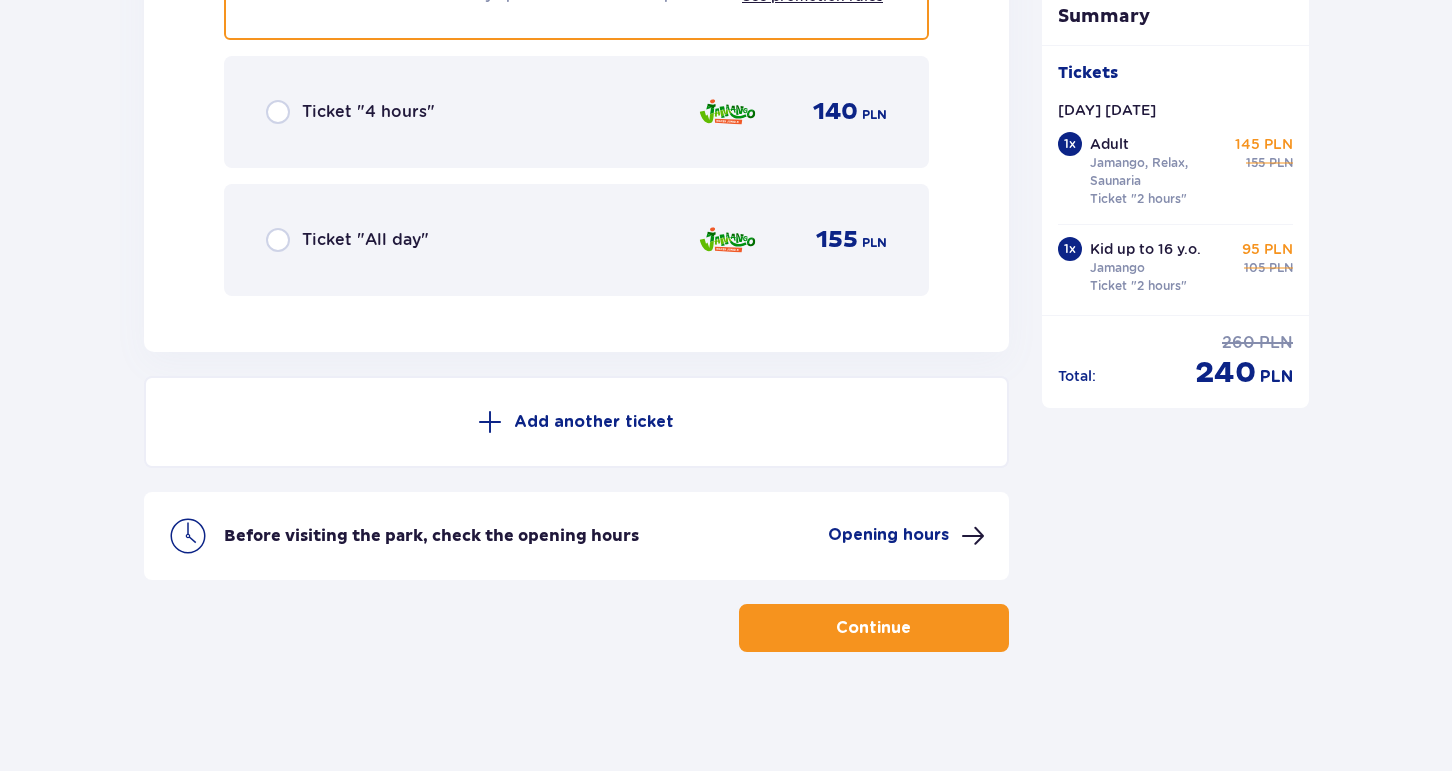 scroll, scrollTop: 3283, scrollLeft: 0, axis: vertical 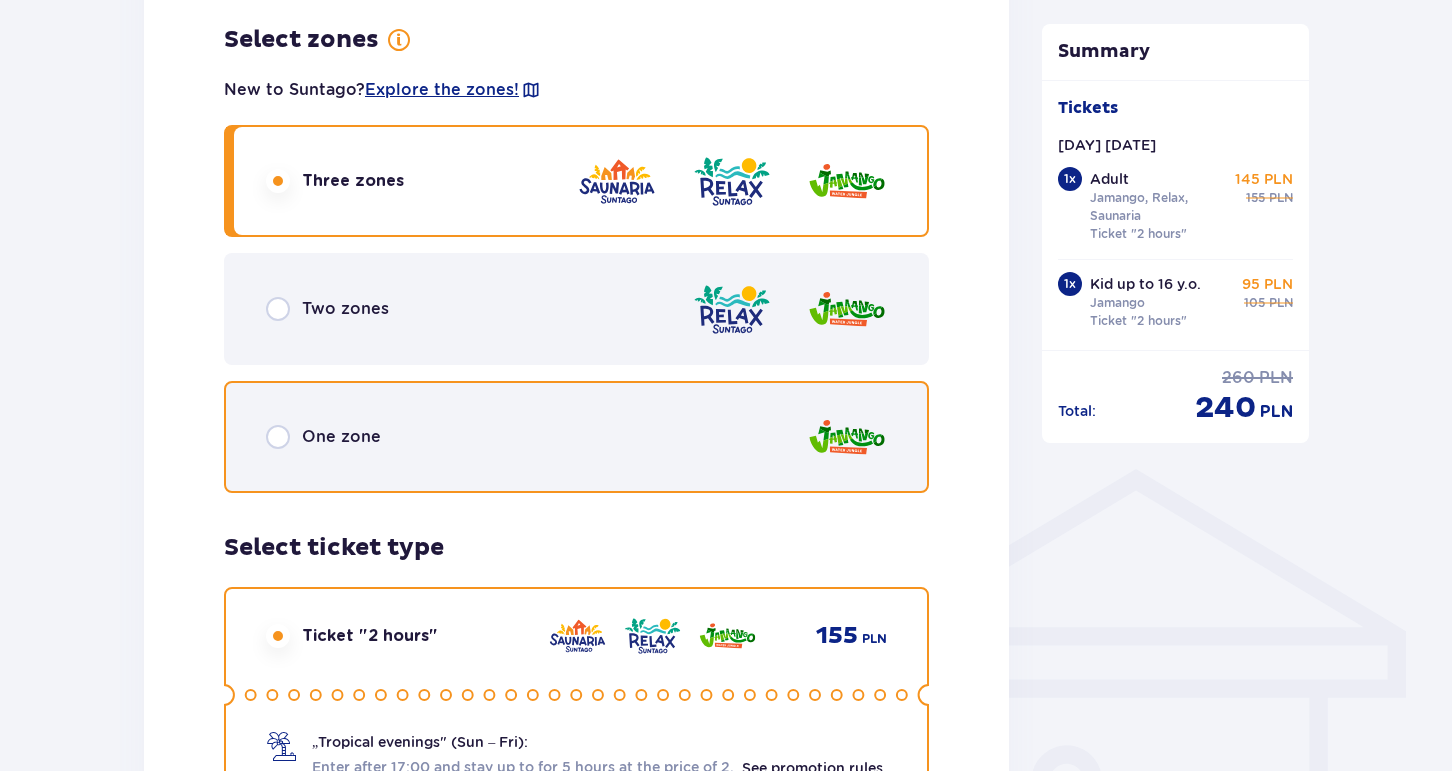 click at bounding box center (278, 437) 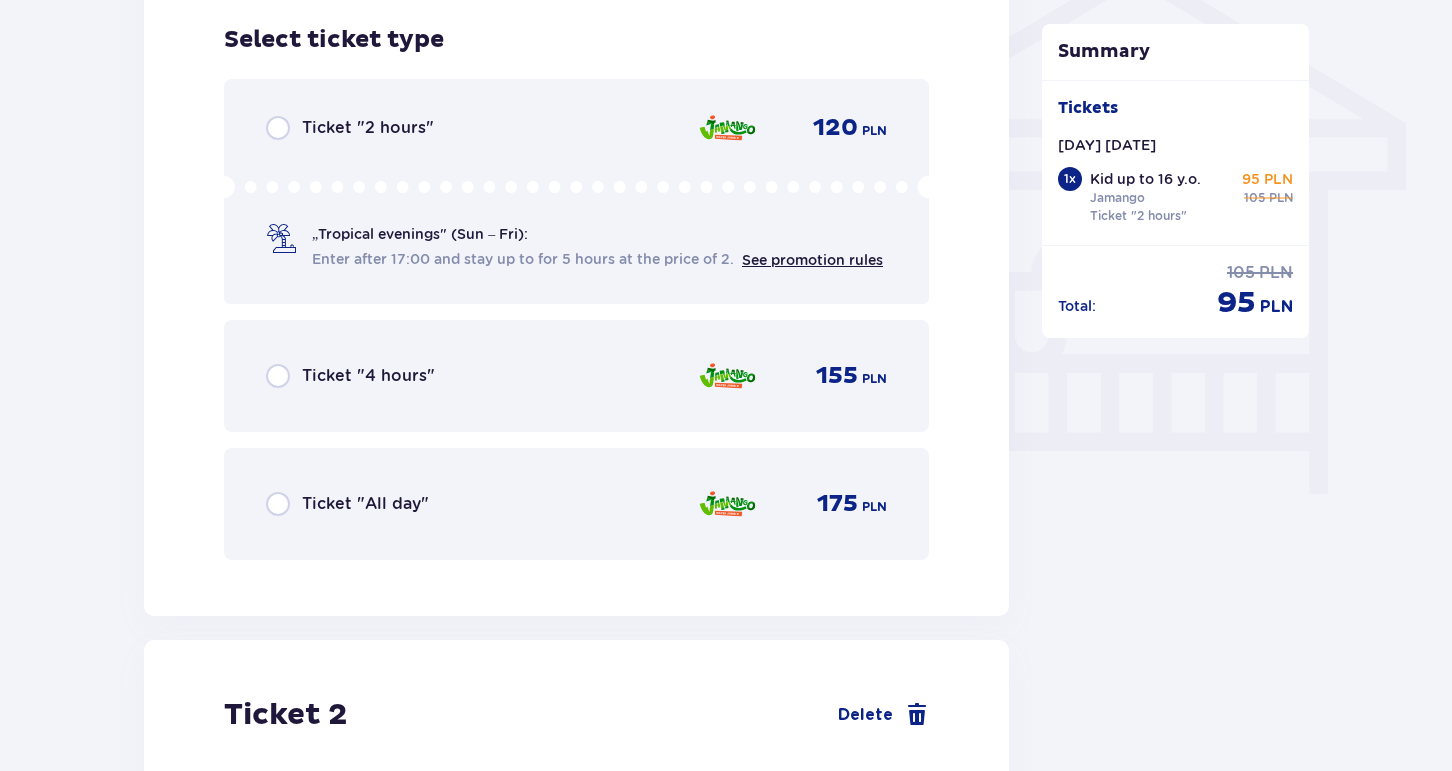 scroll, scrollTop: 1664, scrollLeft: 0, axis: vertical 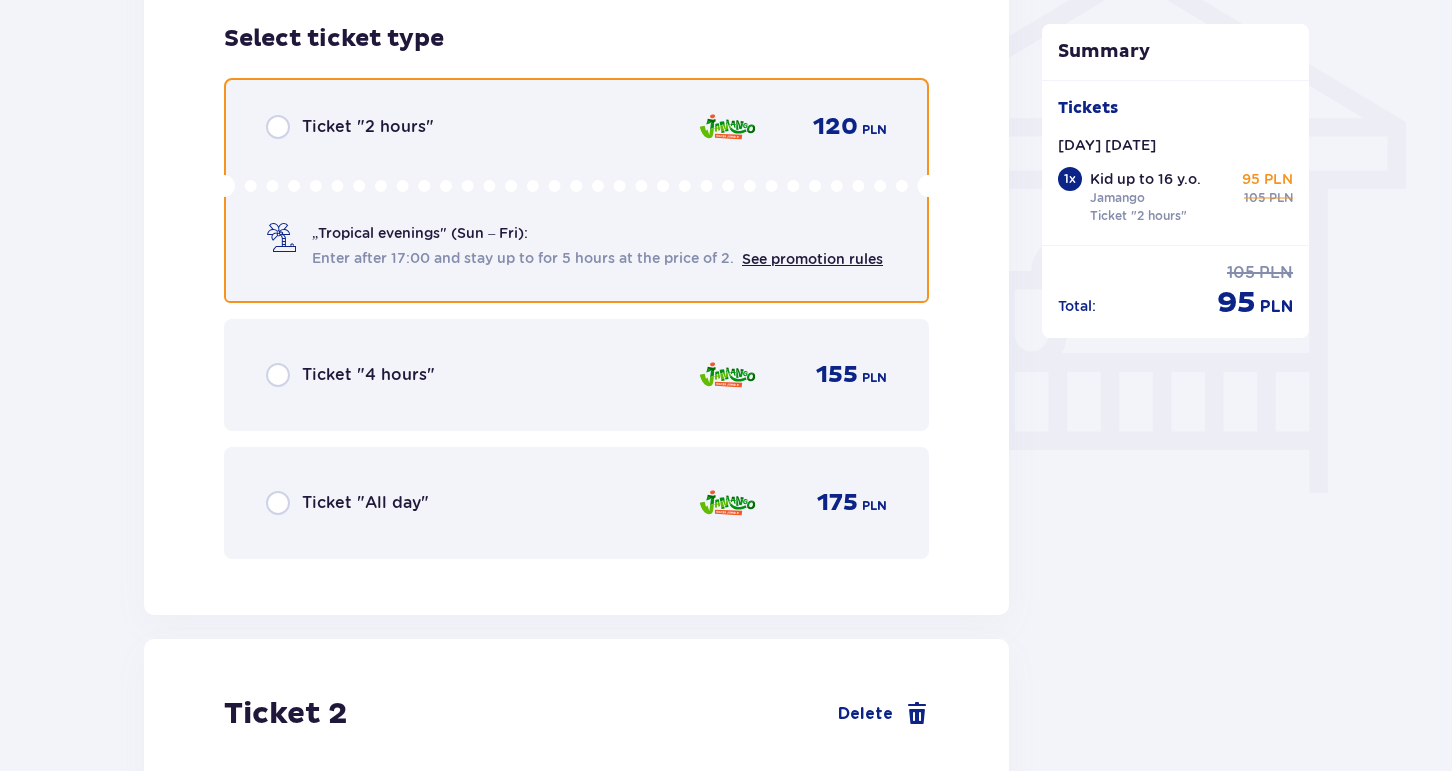 click at bounding box center (278, 127) 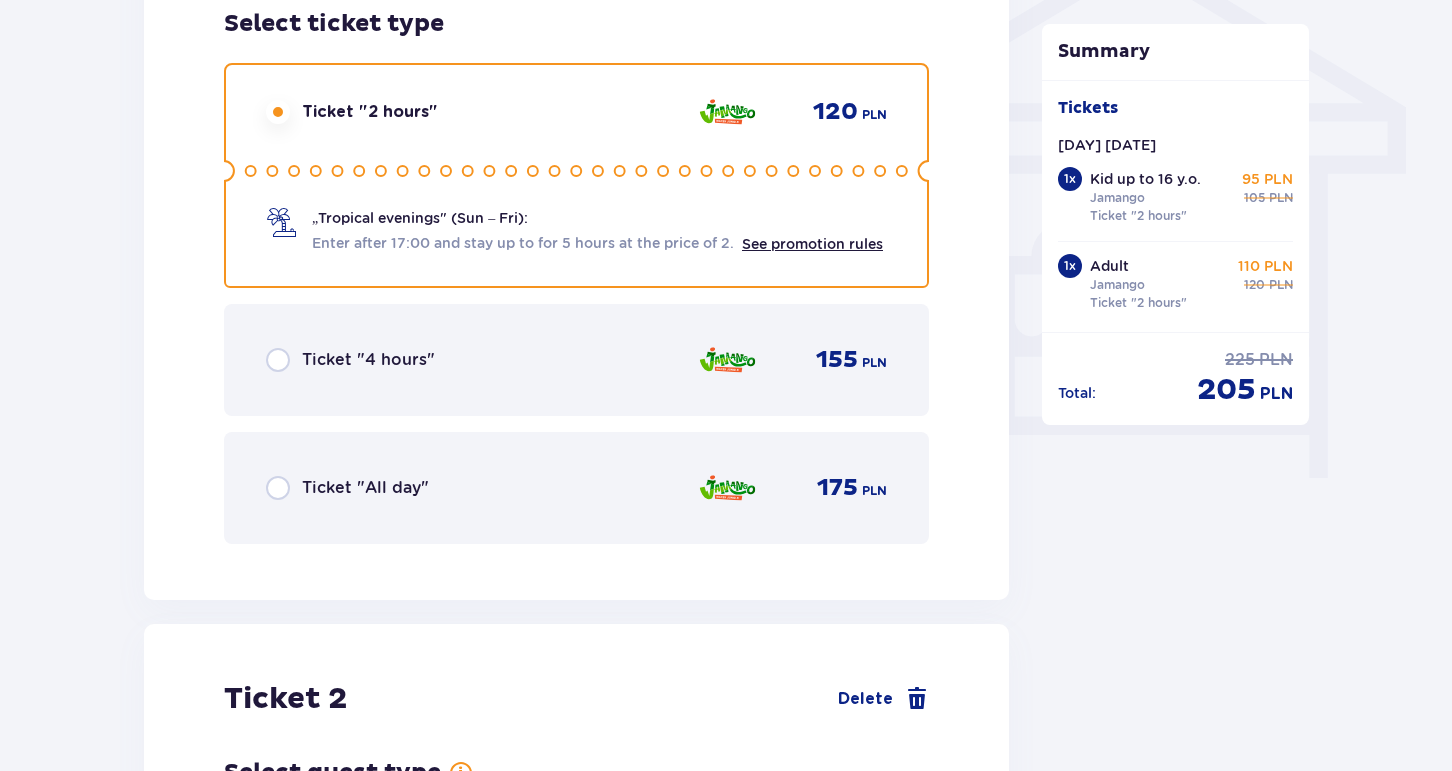 scroll, scrollTop: 1677, scrollLeft: 0, axis: vertical 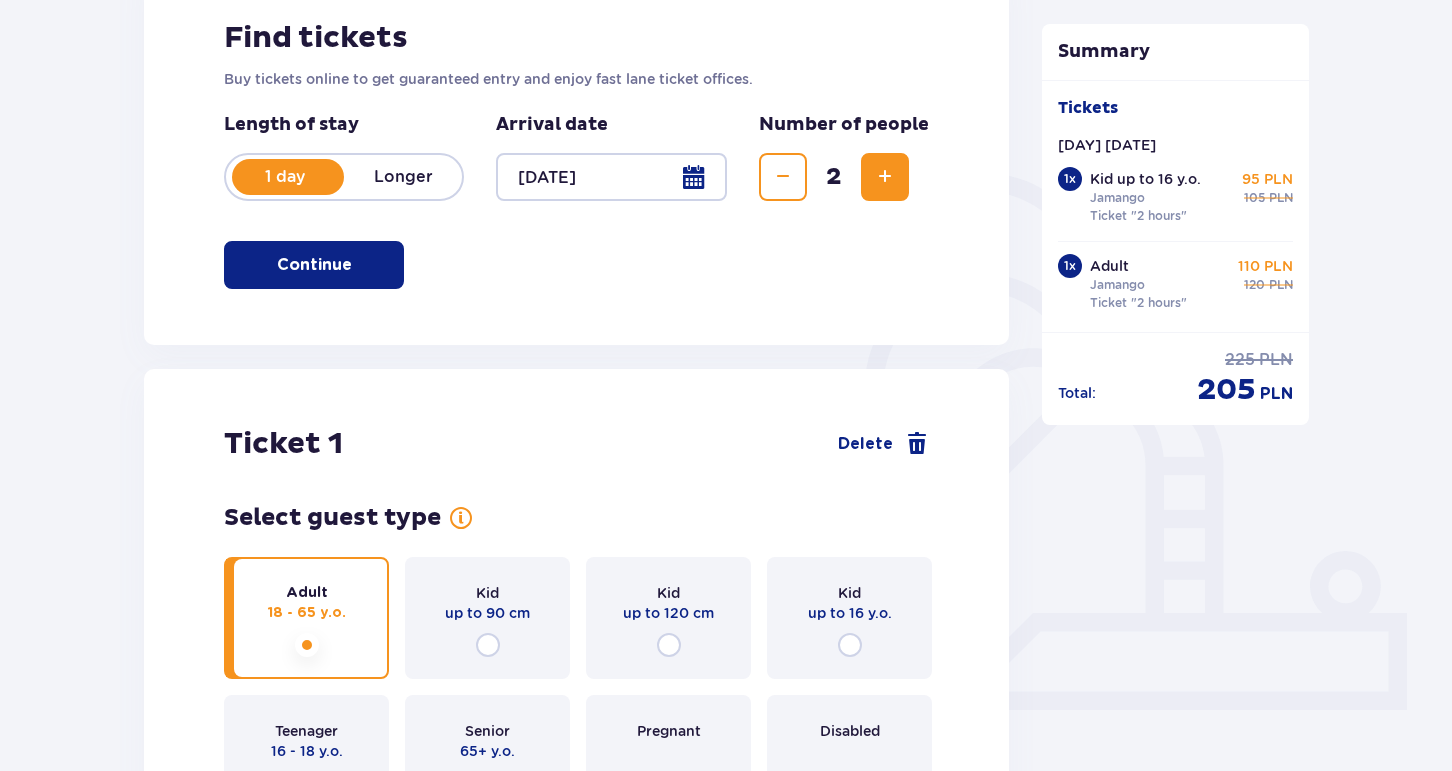click at bounding box center [885, 177] 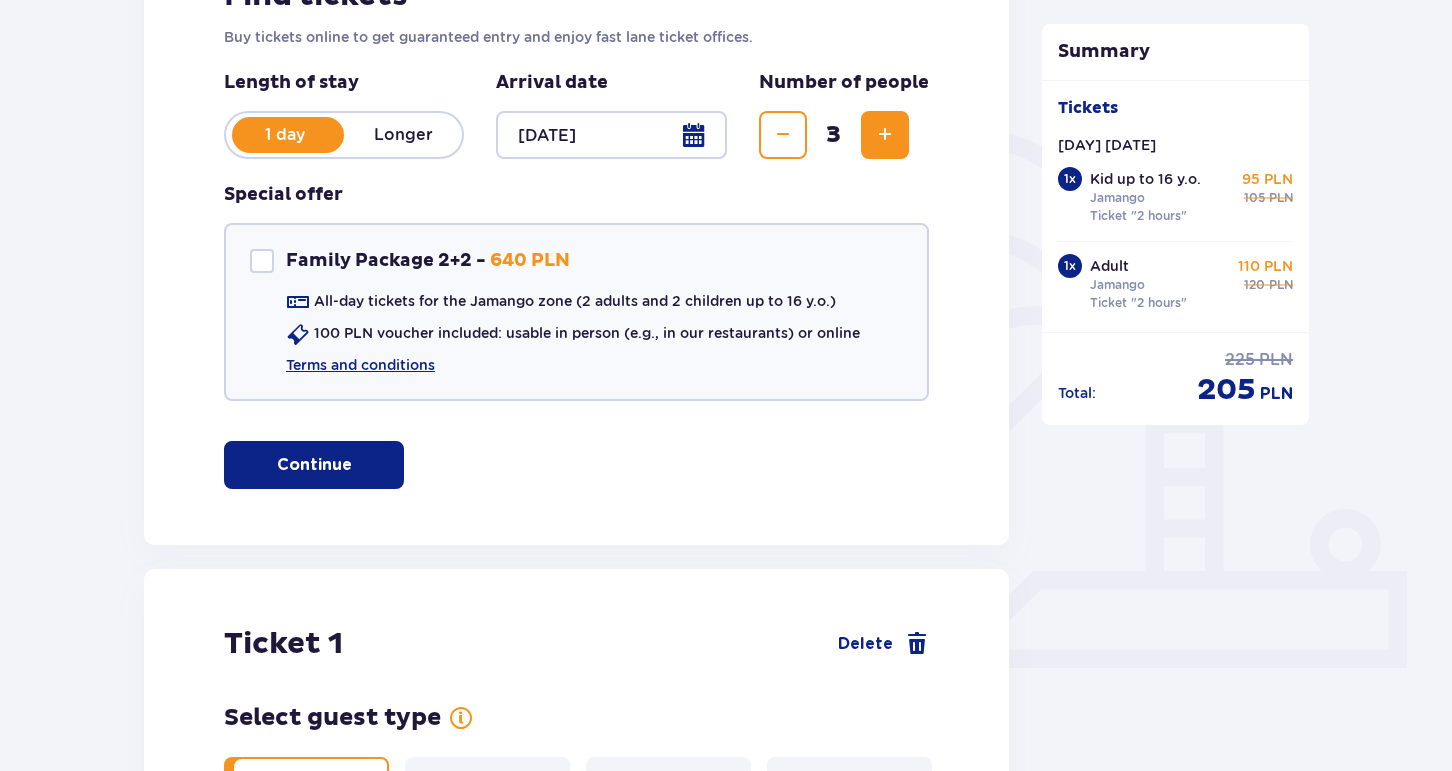 scroll, scrollTop: 43, scrollLeft: 0, axis: vertical 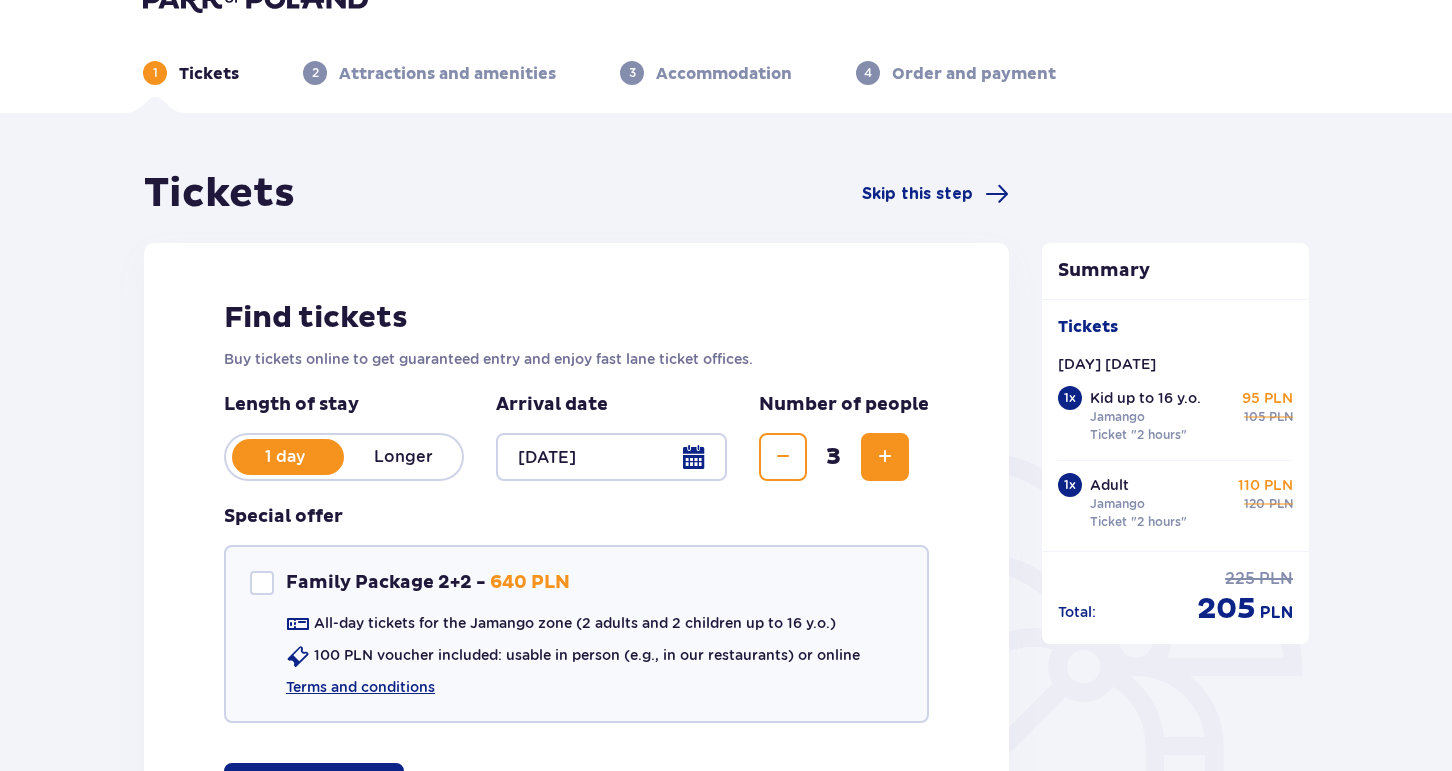 click at bounding box center (885, 457) 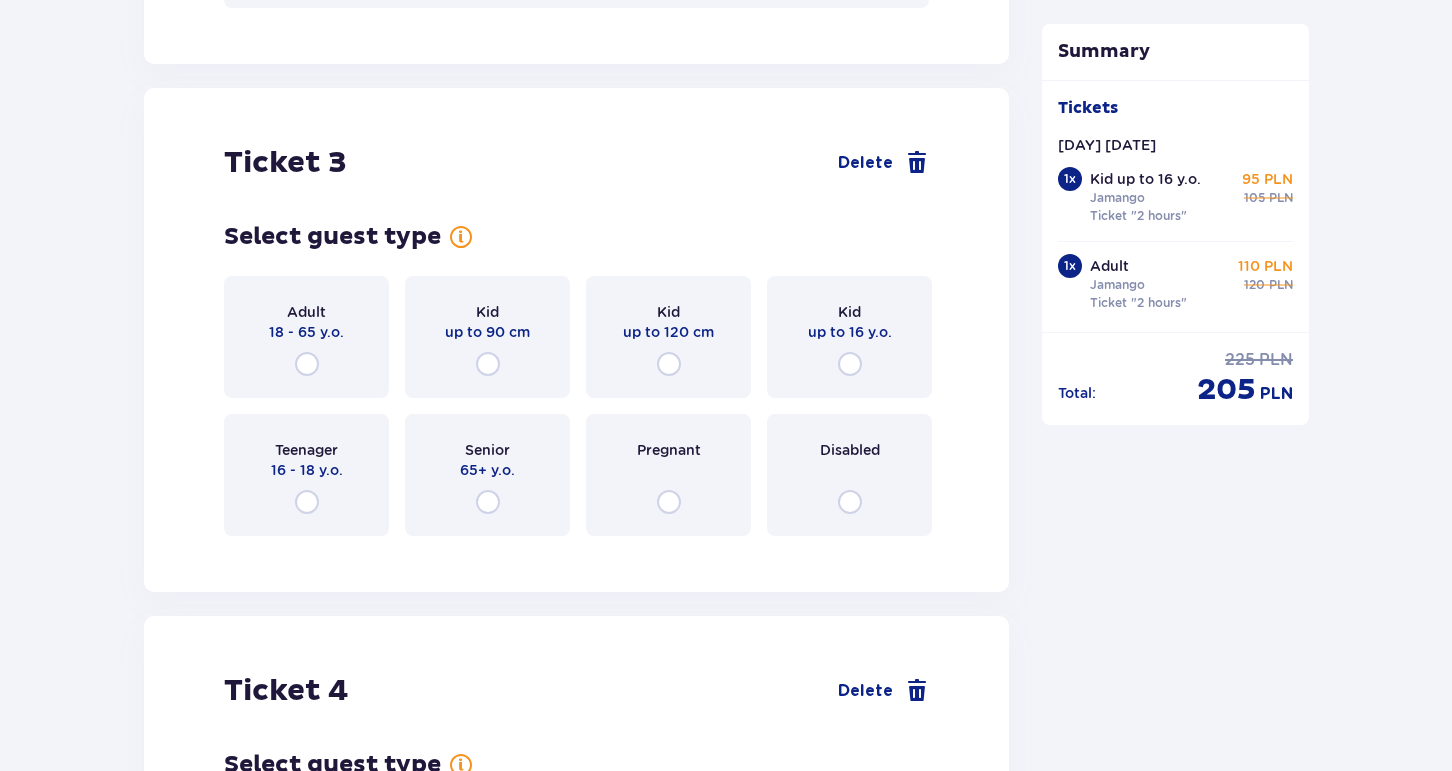 scroll, scrollTop: 3814, scrollLeft: 0, axis: vertical 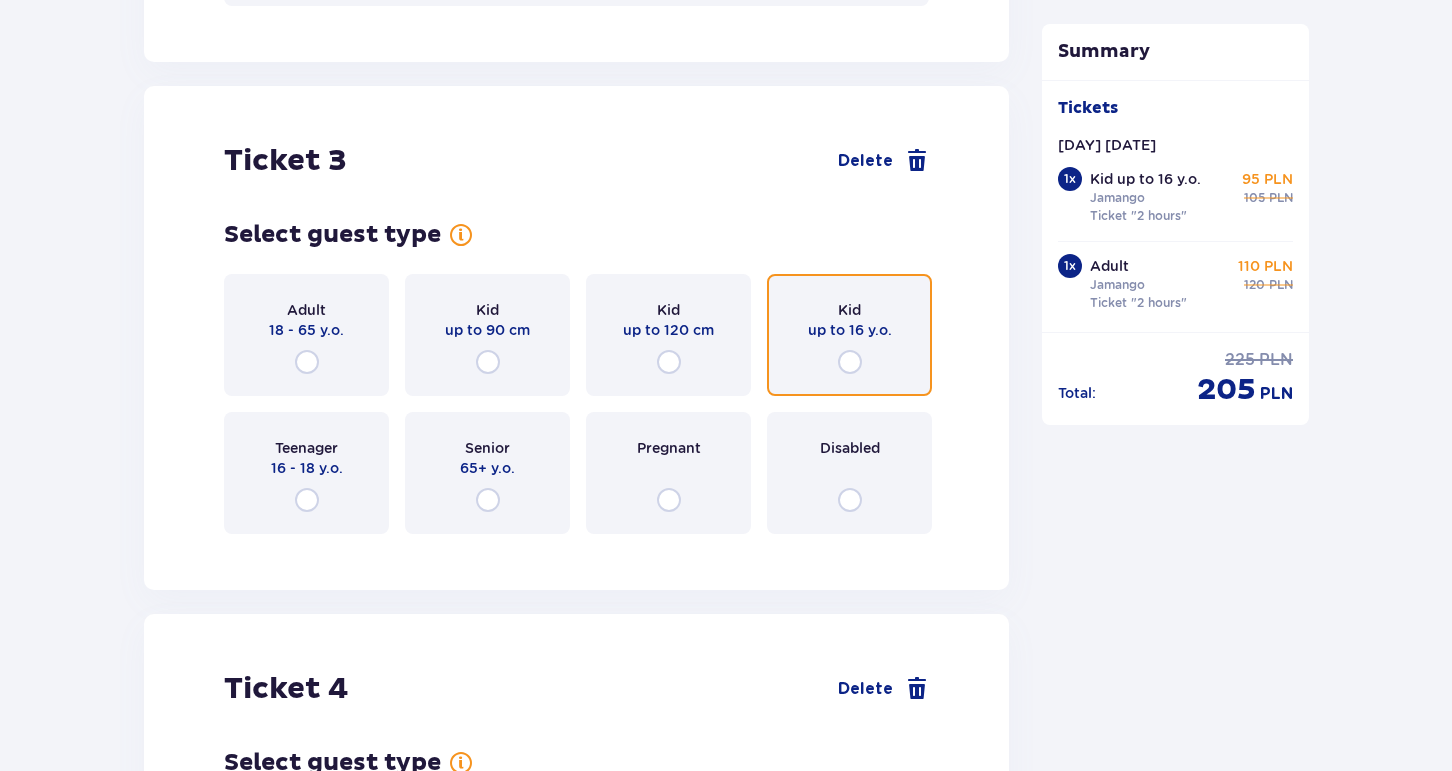 click at bounding box center (850, 362) 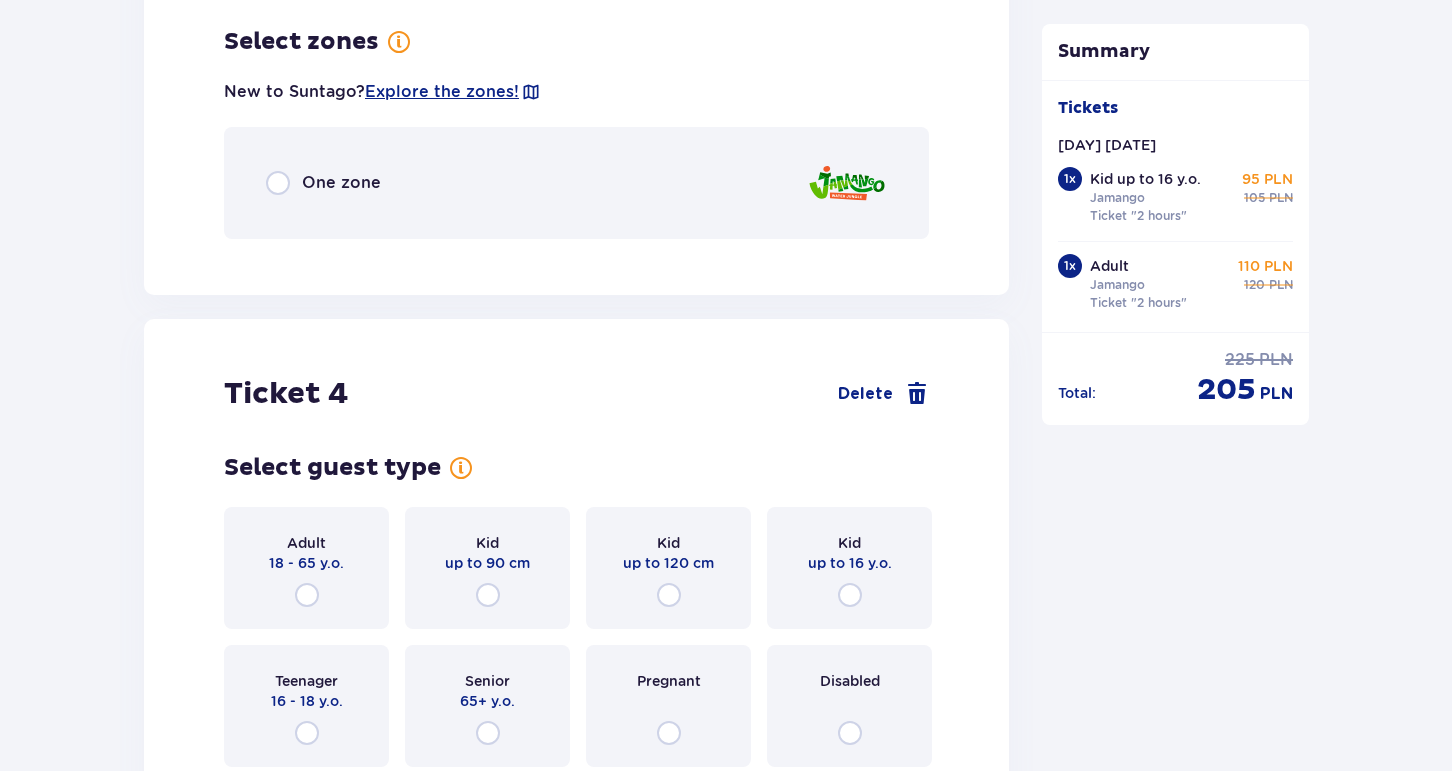 scroll, scrollTop: 4364, scrollLeft: 0, axis: vertical 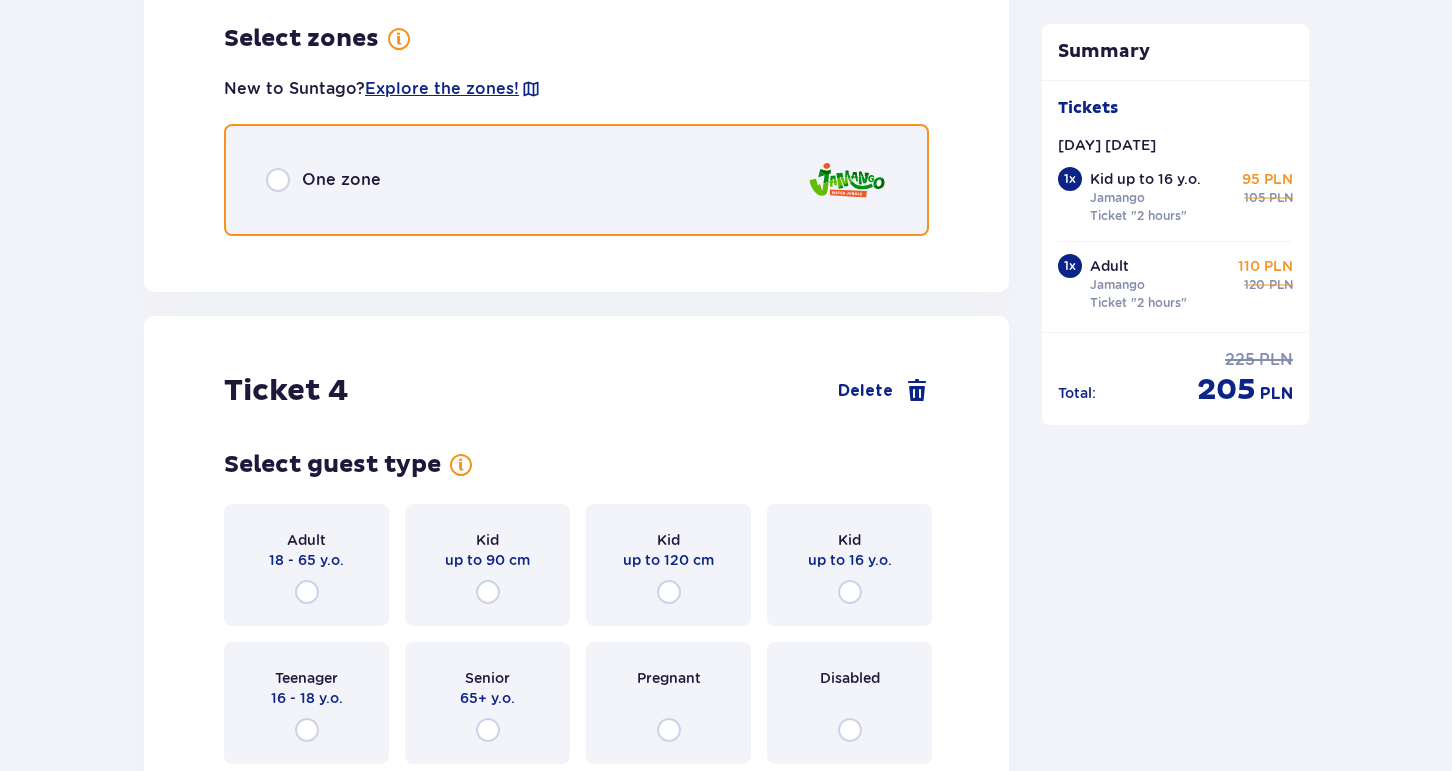 click at bounding box center (278, 180) 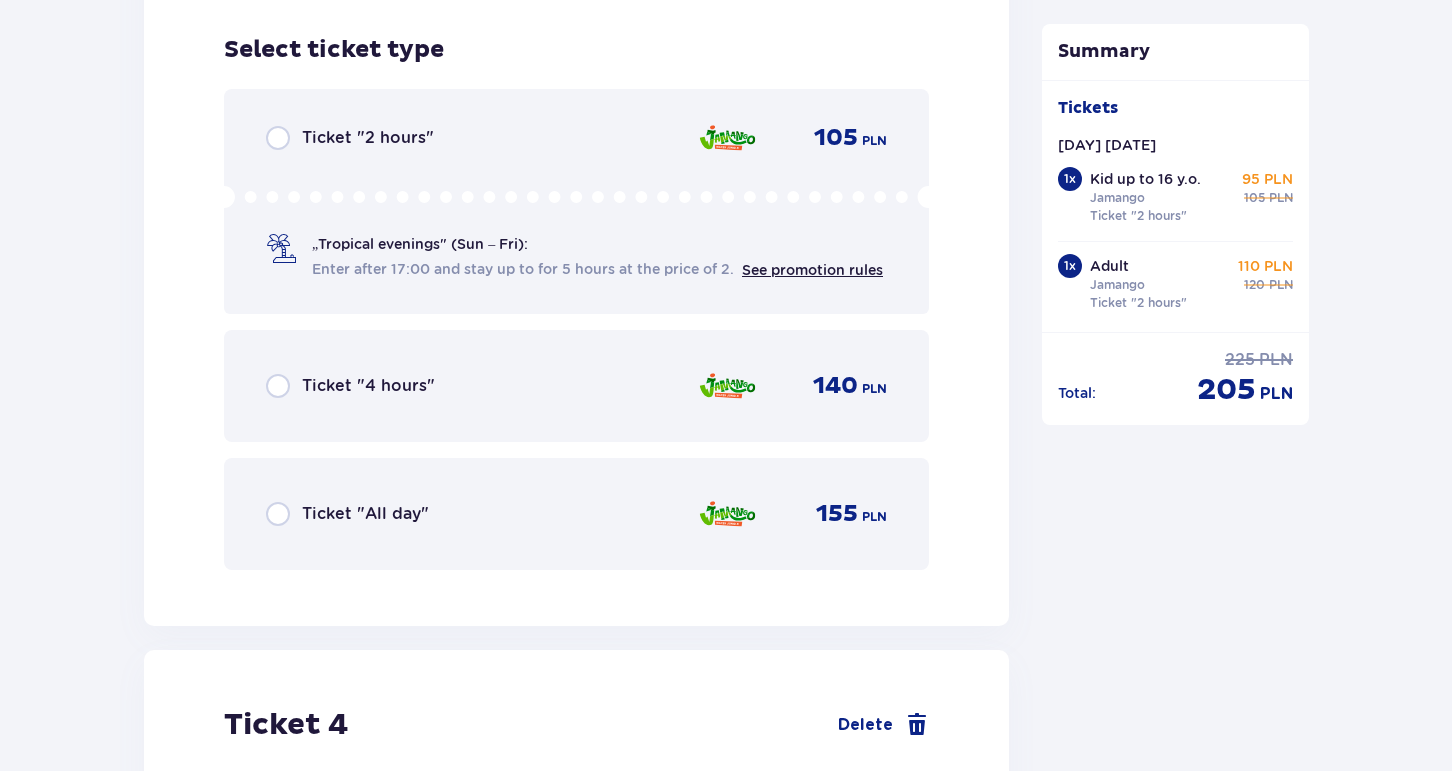 scroll, scrollTop: 4616, scrollLeft: 0, axis: vertical 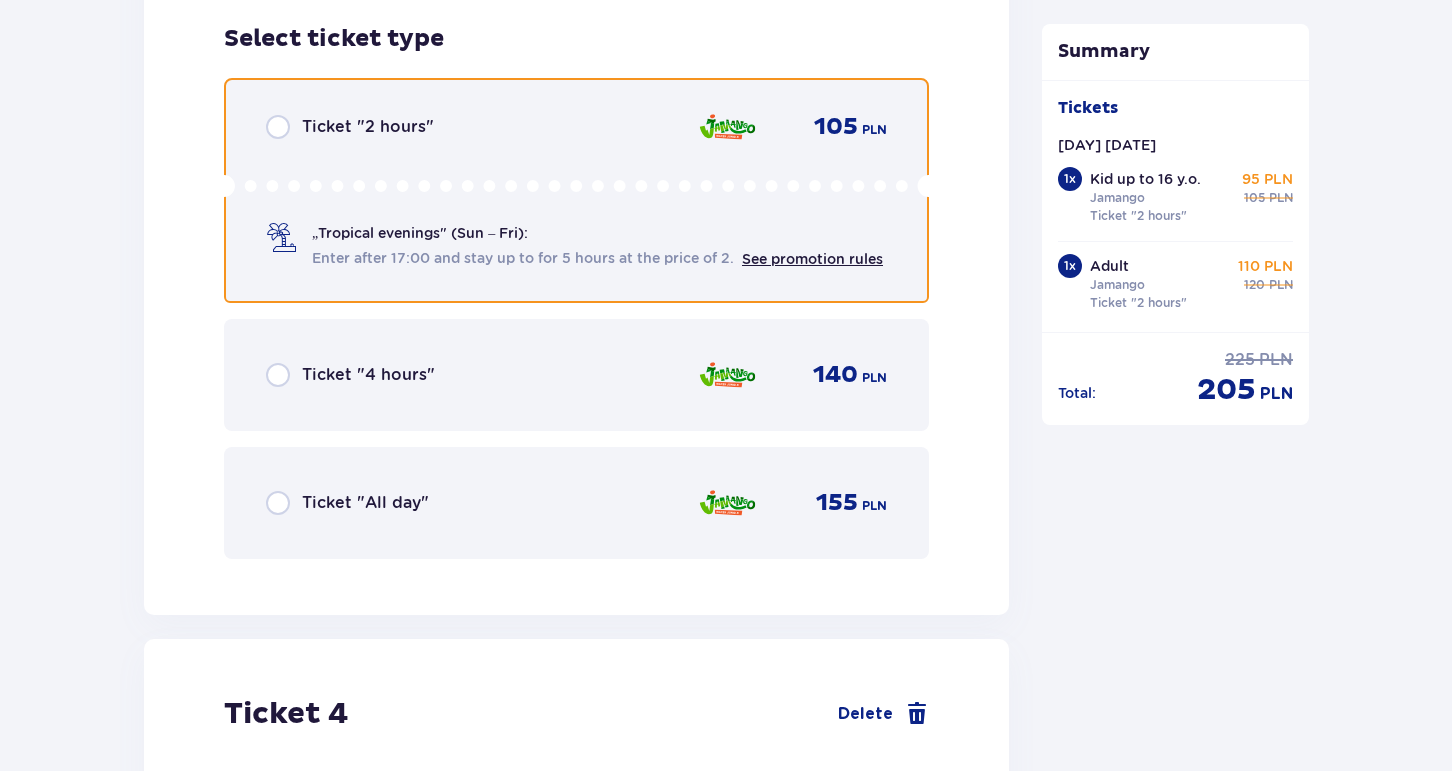 click at bounding box center [278, 127] 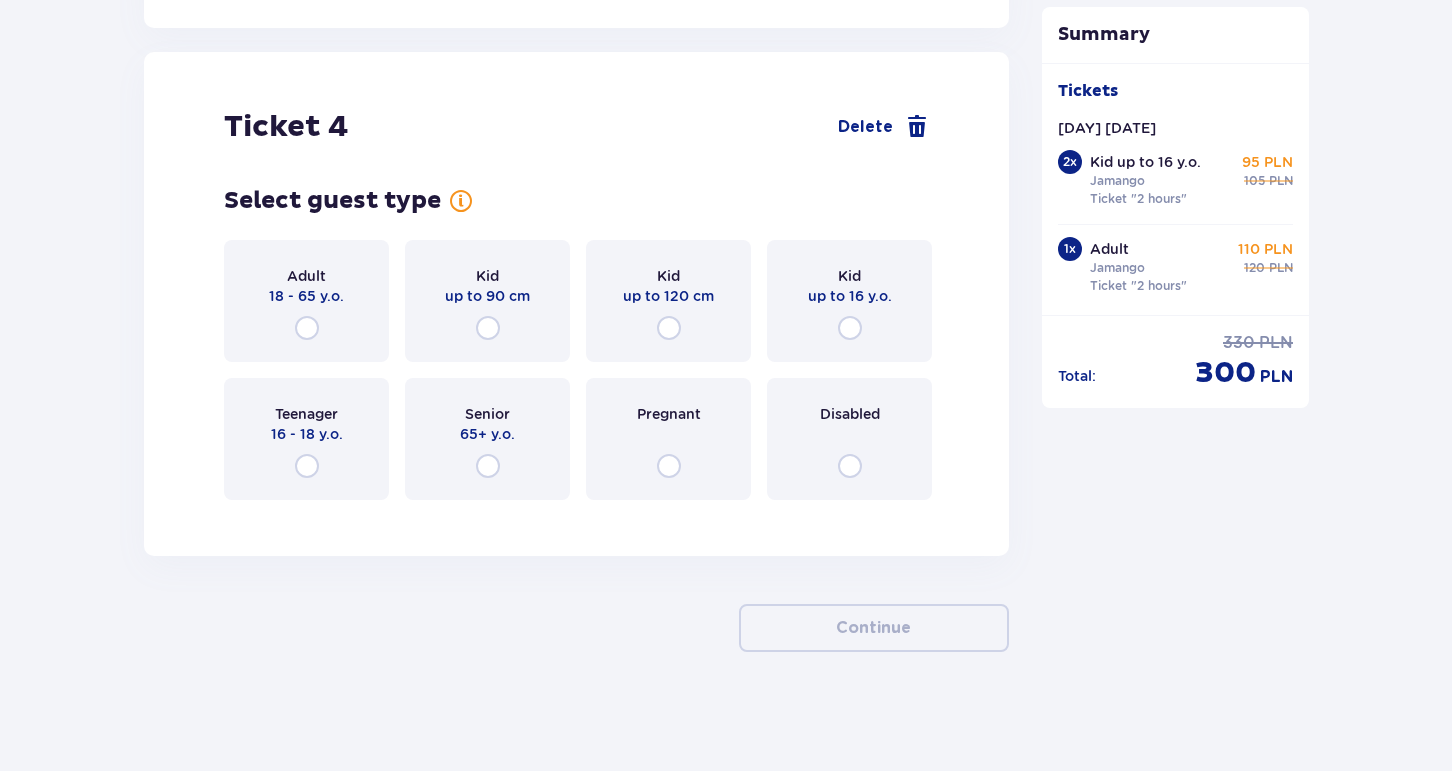 scroll, scrollTop: 5204, scrollLeft: 0, axis: vertical 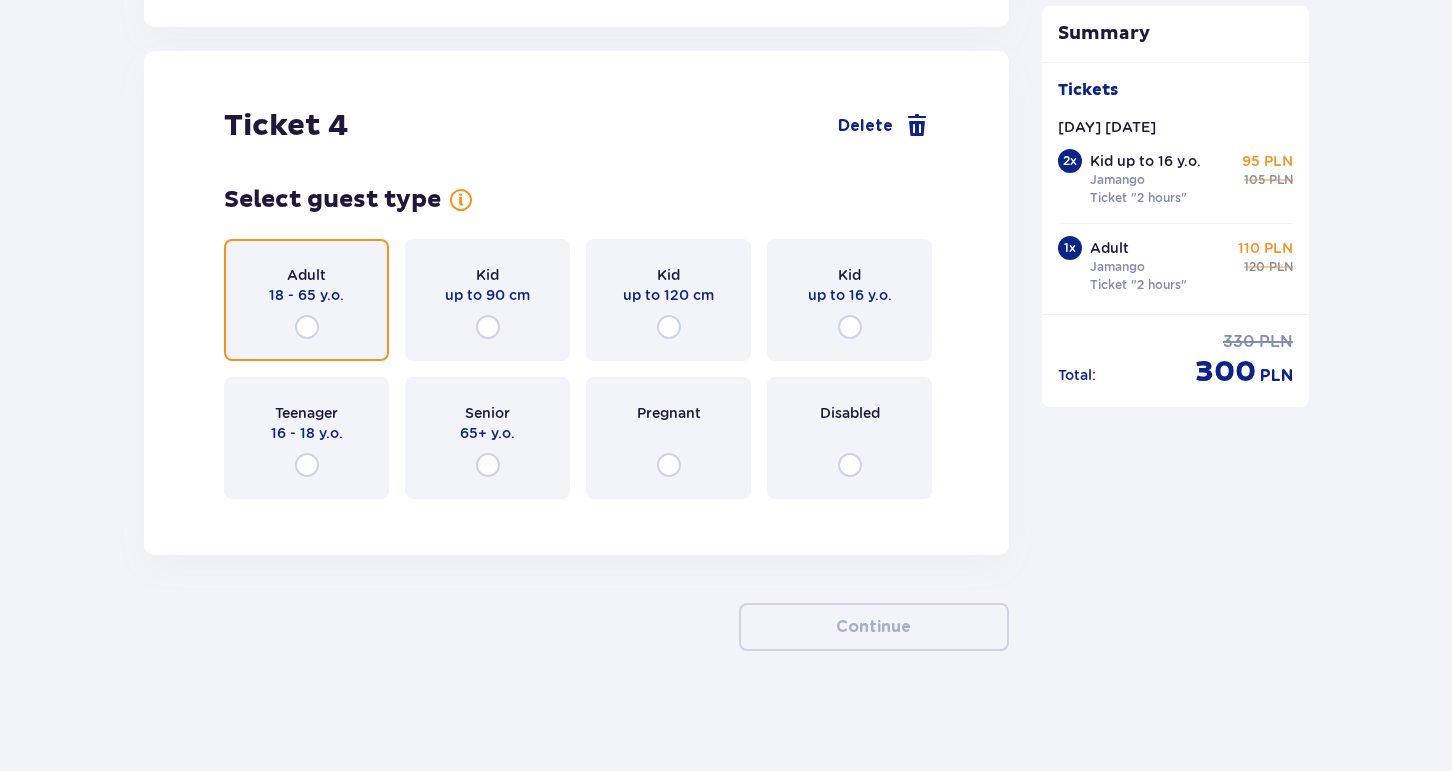 click at bounding box center (307, 327) 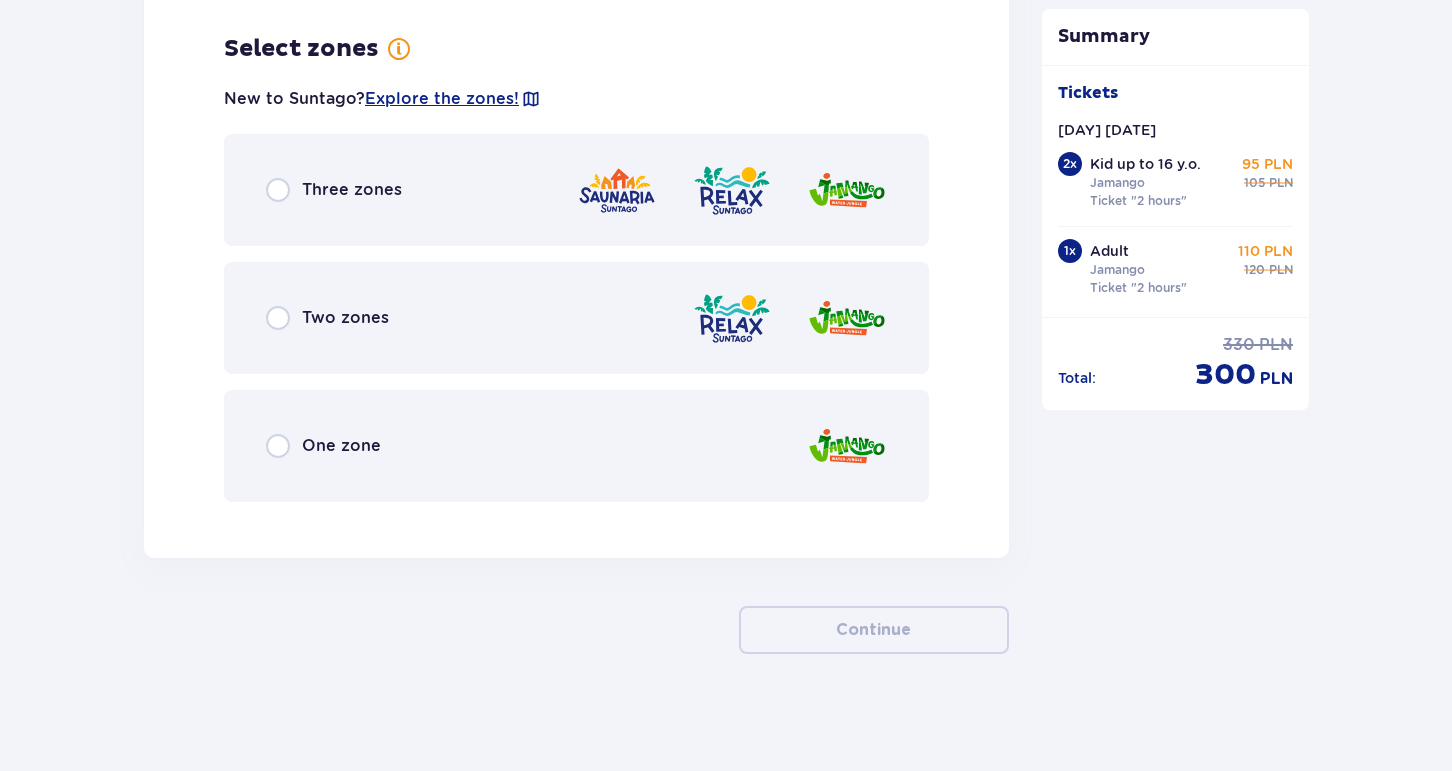 scroll, scrollTop: 5712, scrollLeft: 0, axis: vertical 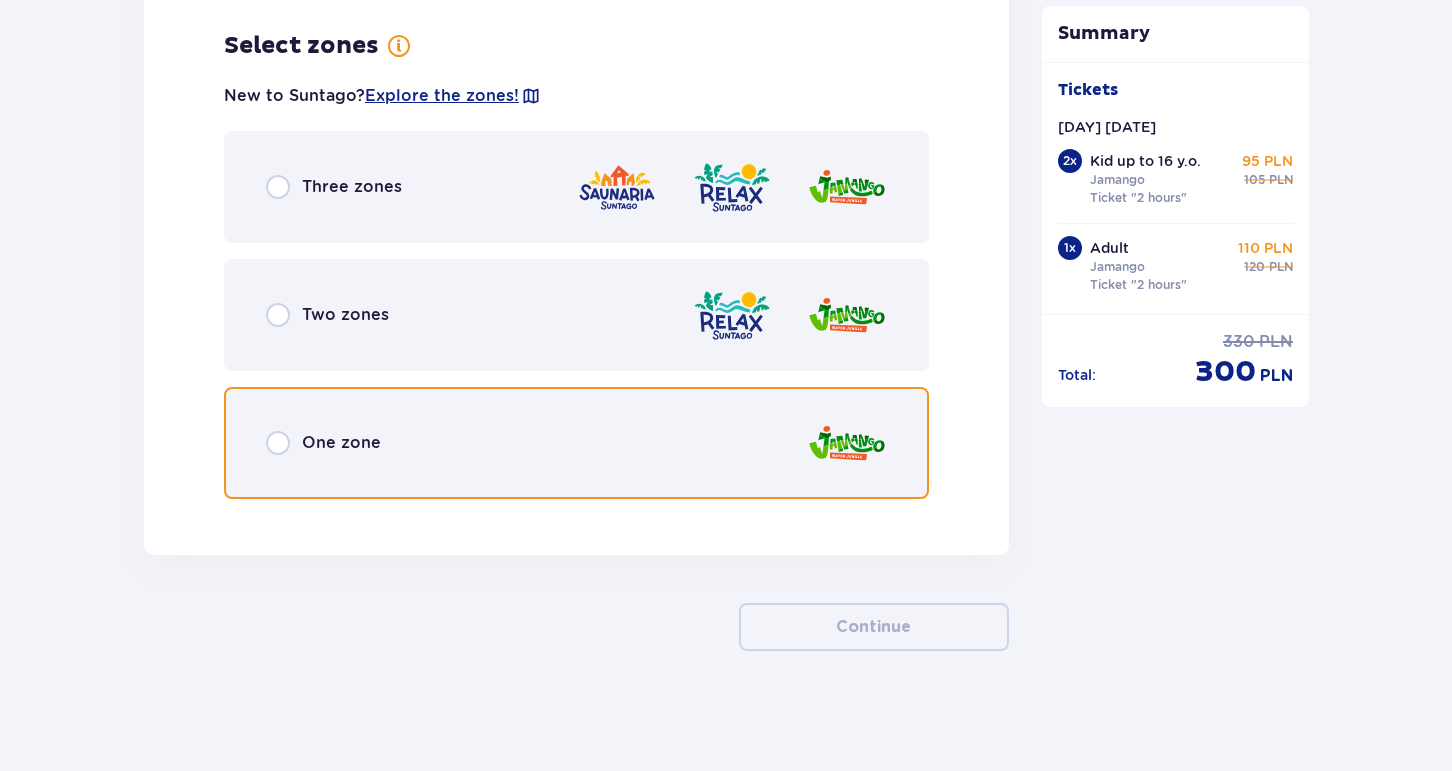 click at bounding box center [278, 443] 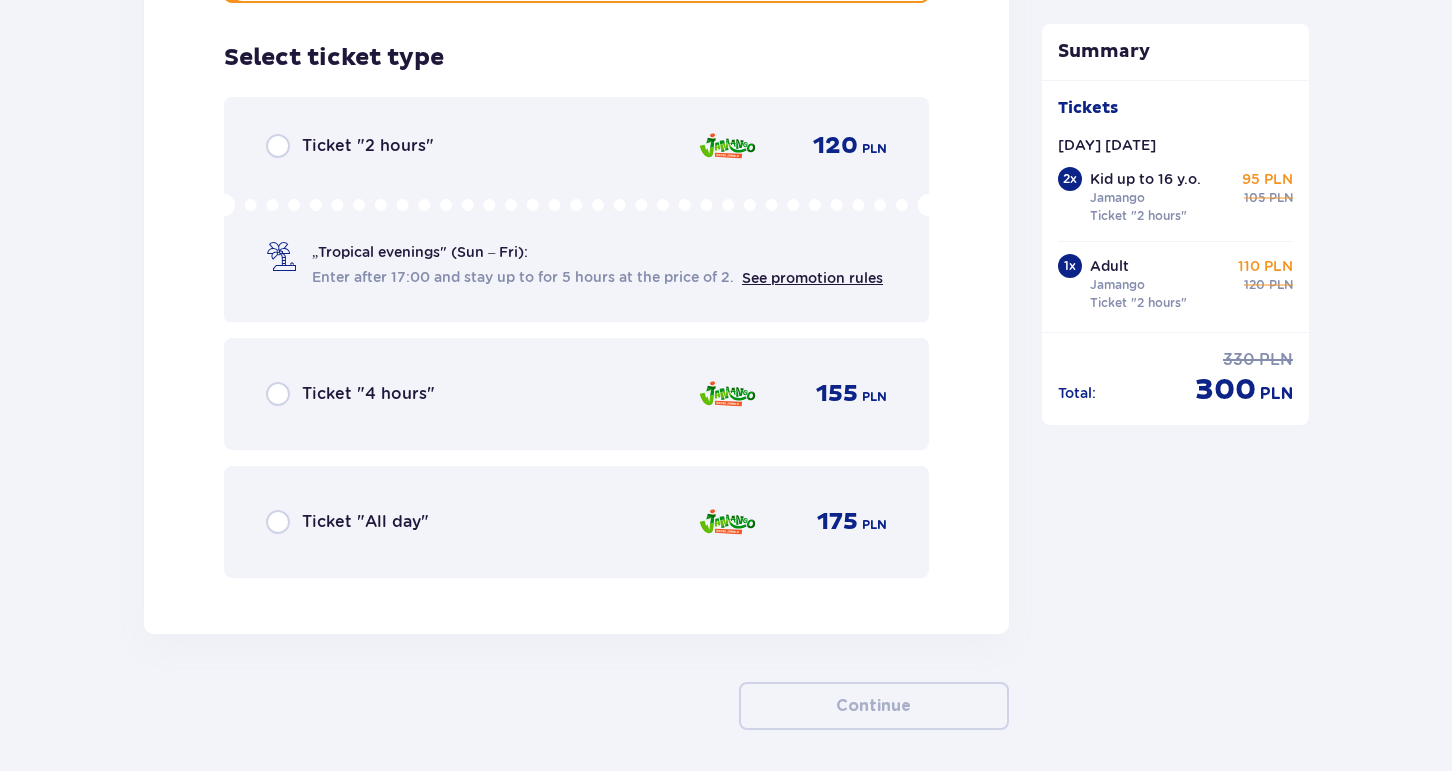 scroll, scrollTop: 6227, scrollLeft: 0, axis: vertical 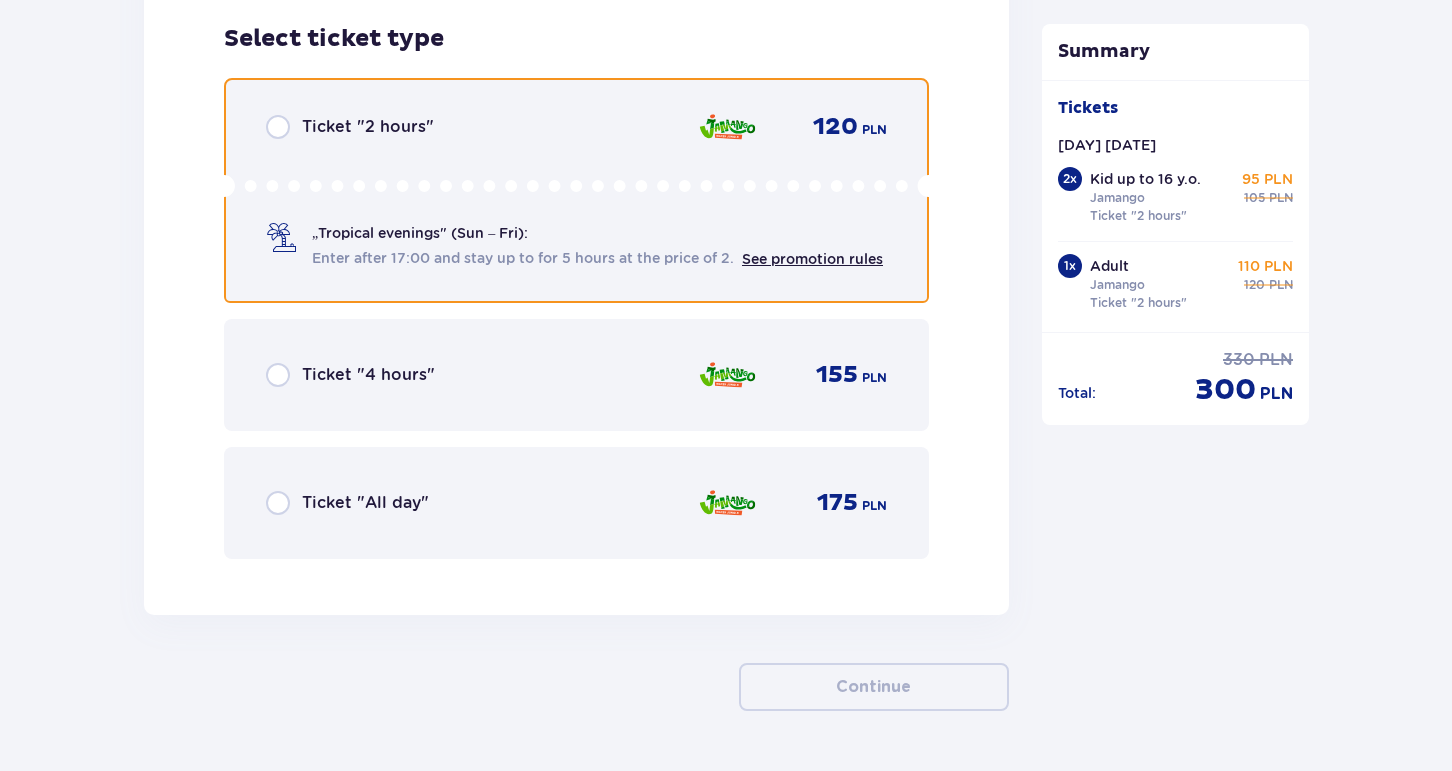 click at bounding box center [278, 127] 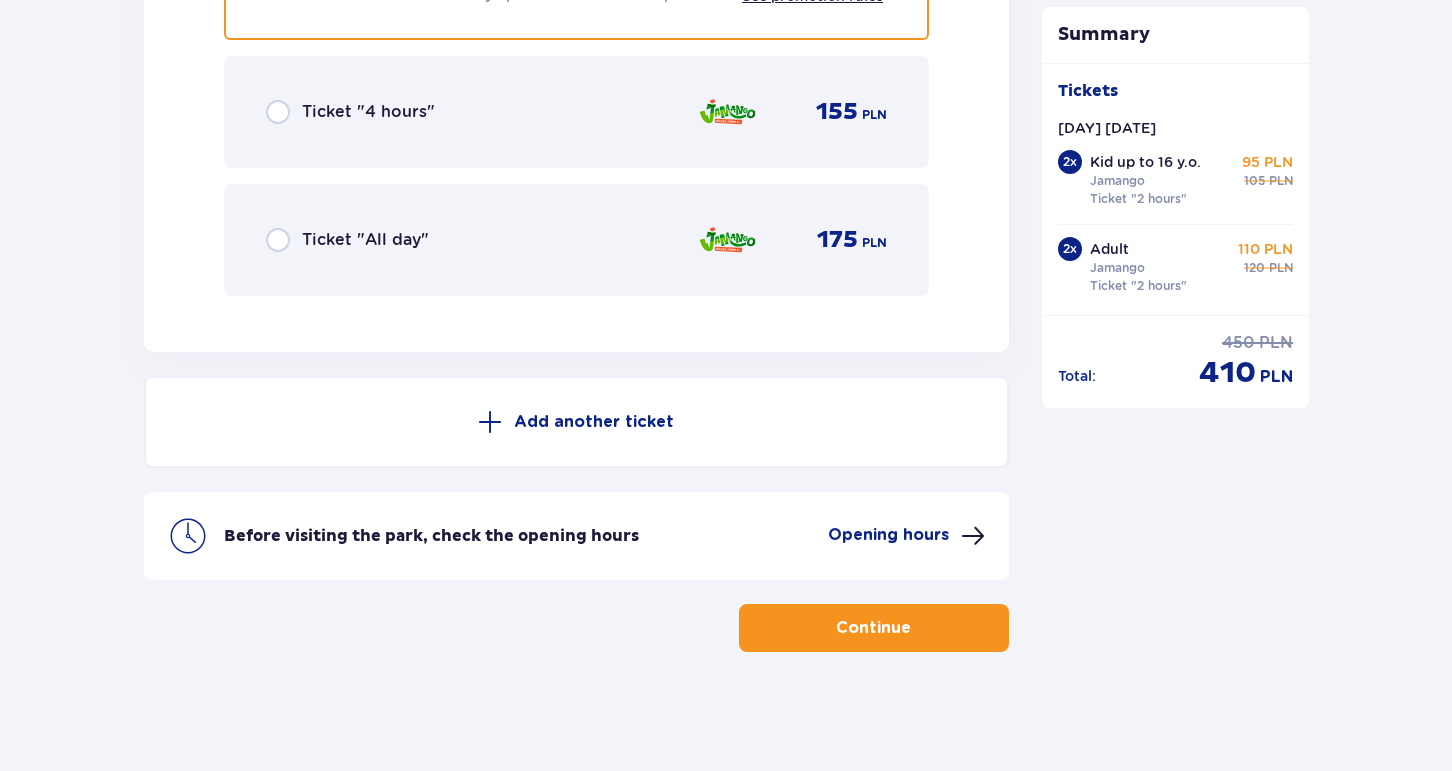 scroll, scrollTop: 6491, scrollLeft: 0, axis: vertical 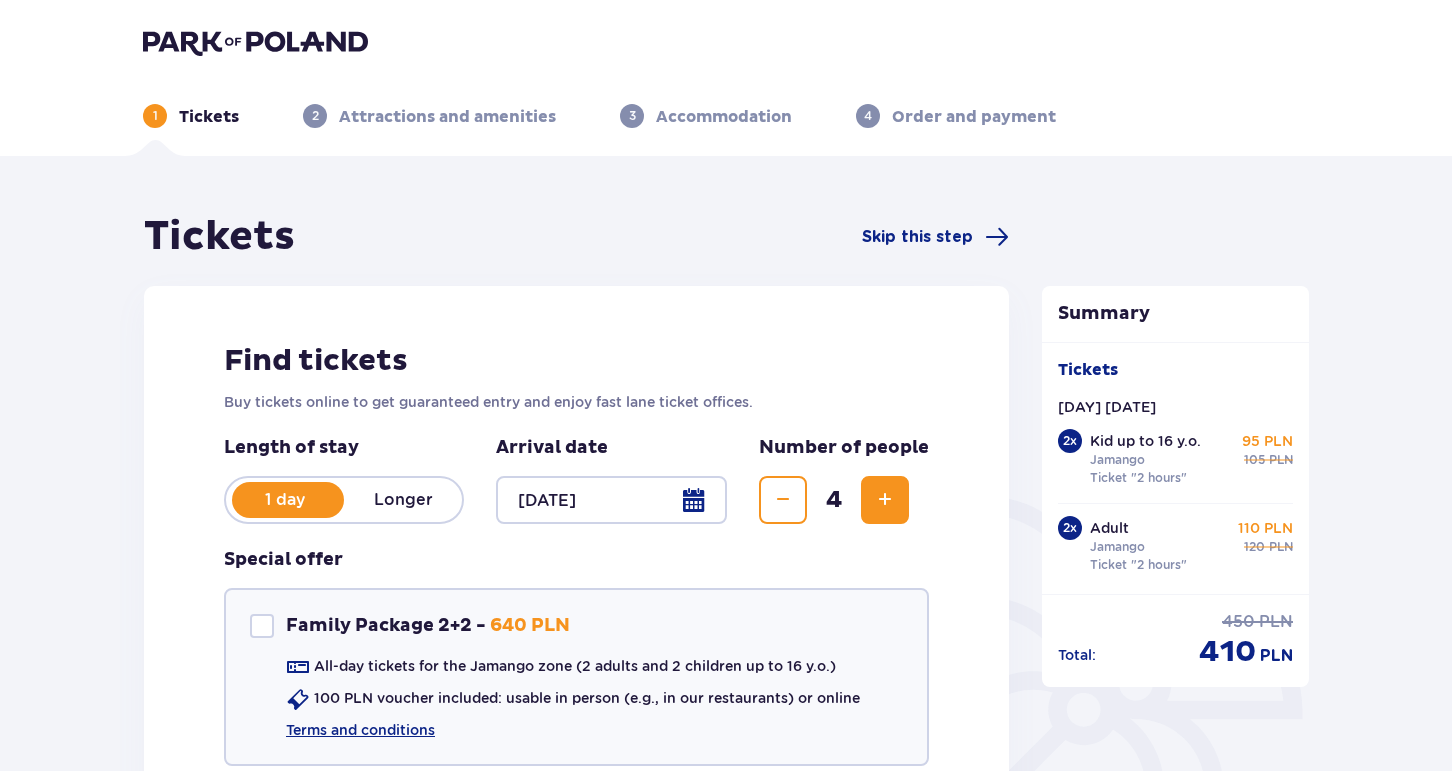 click at bounding box center [255, 42] 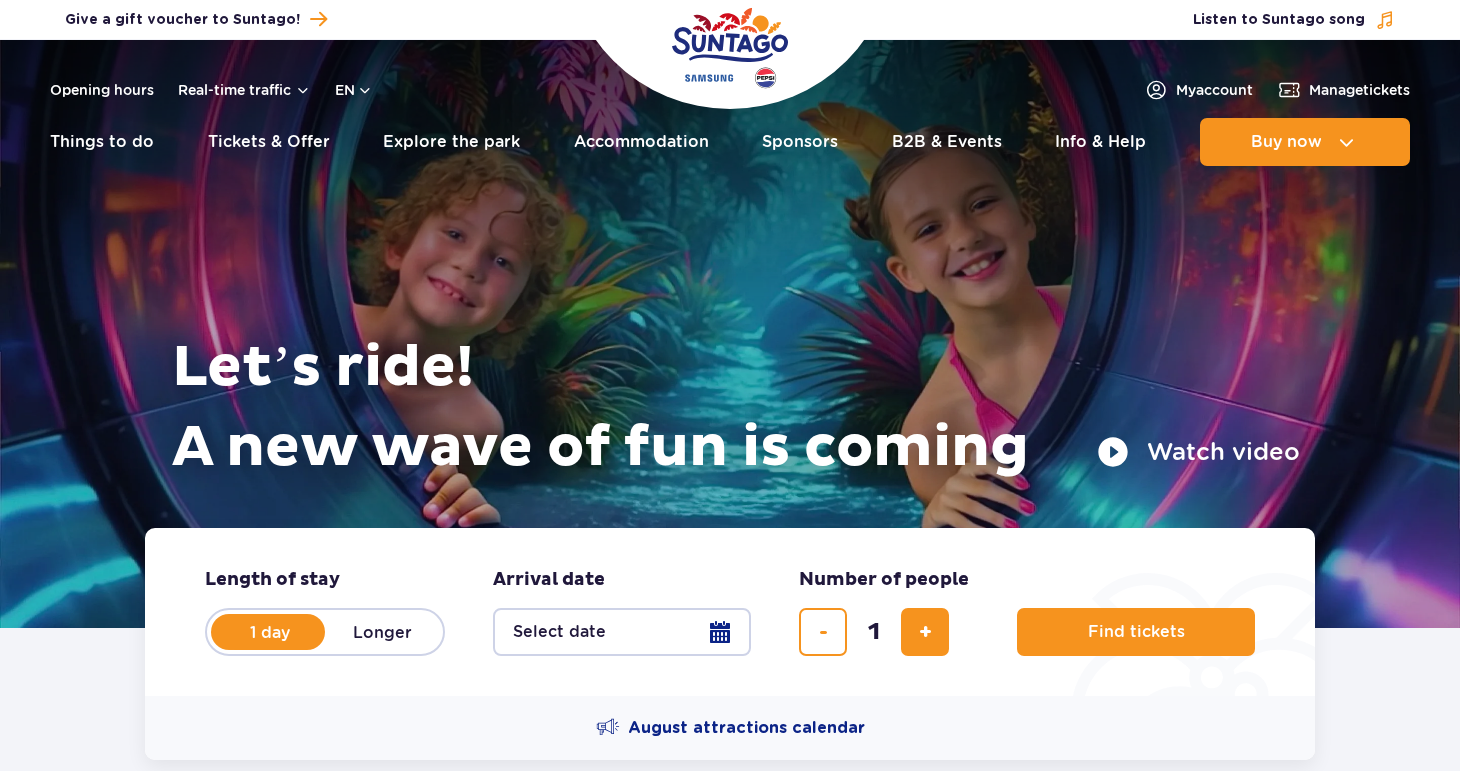 scroll, scrollTop: 0, scrollLeft: 0, axis: both 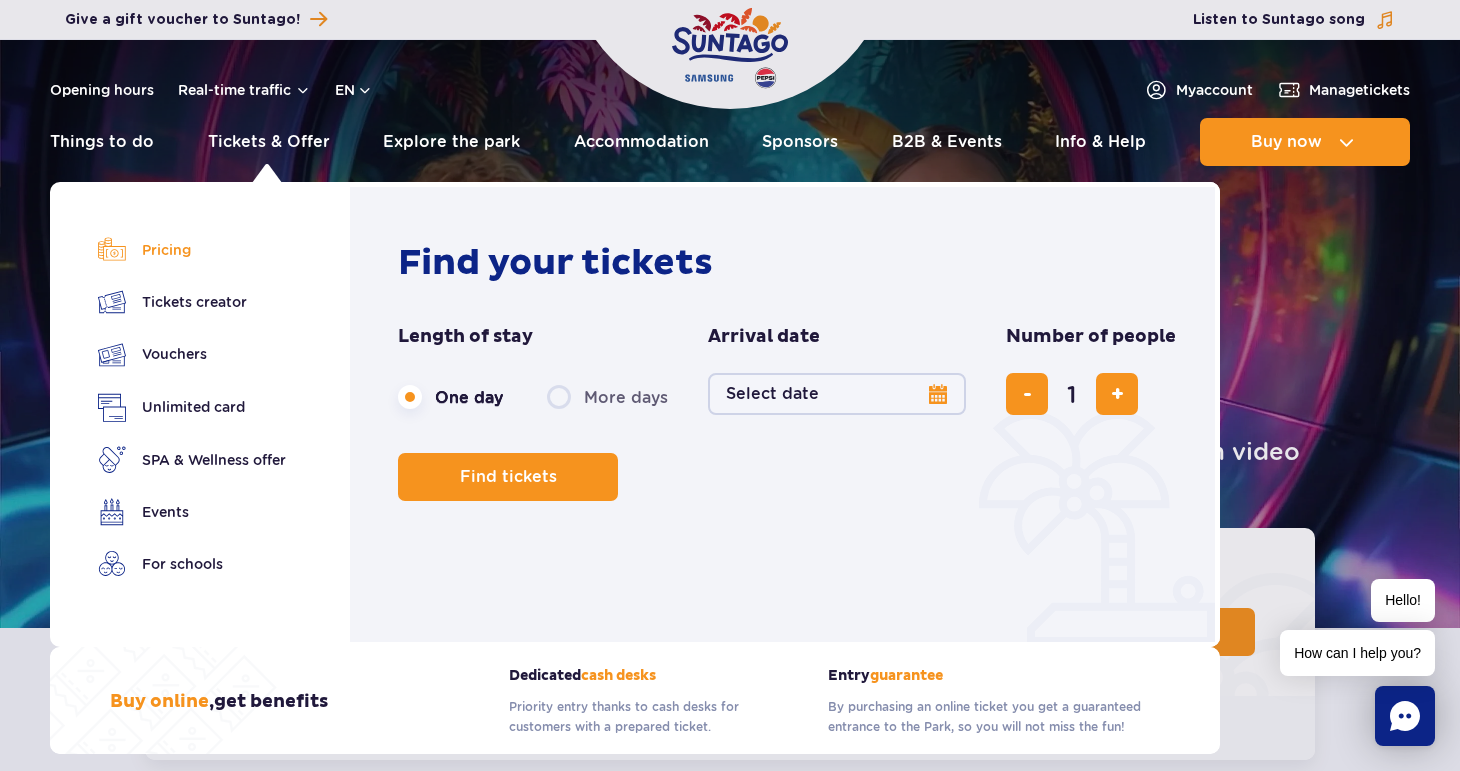 click on "Pricing" at bounding box center (192, 250) 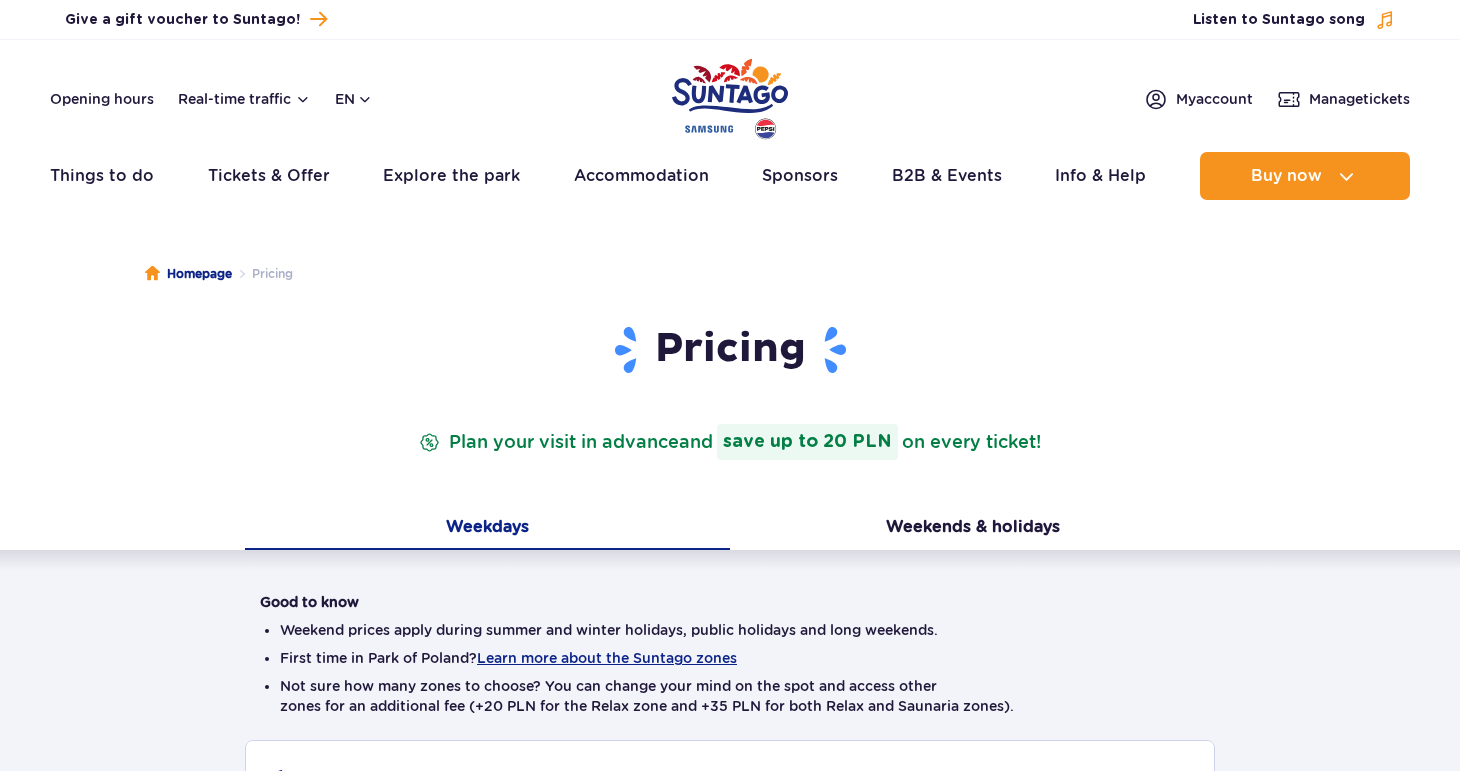 scroll, scrollTop: 0, scrollLeft: 0, axis: both 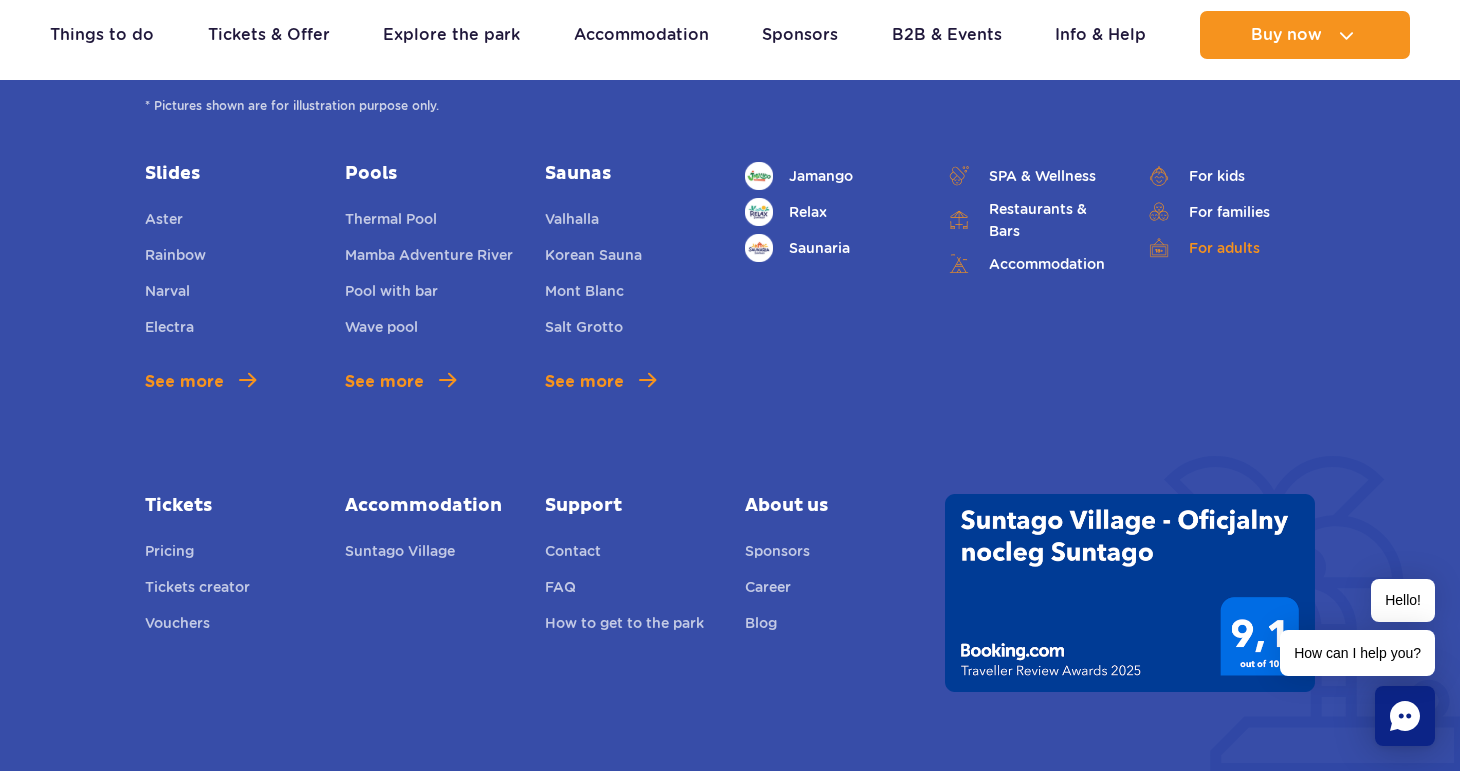click on "For adults" at bounding box center [1230, 248] 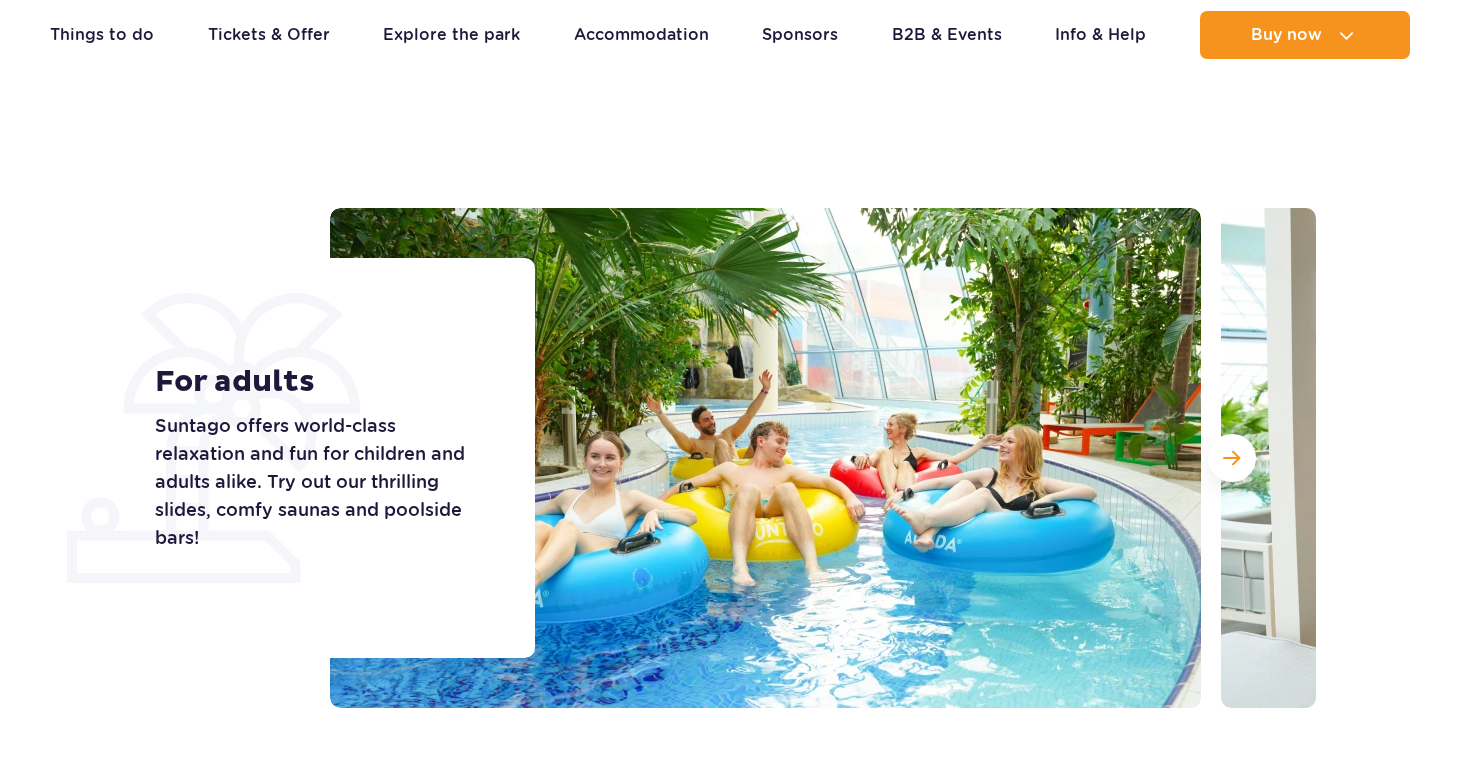 scroll, scrollTop: 0, scrollLeft: 0, axis: both 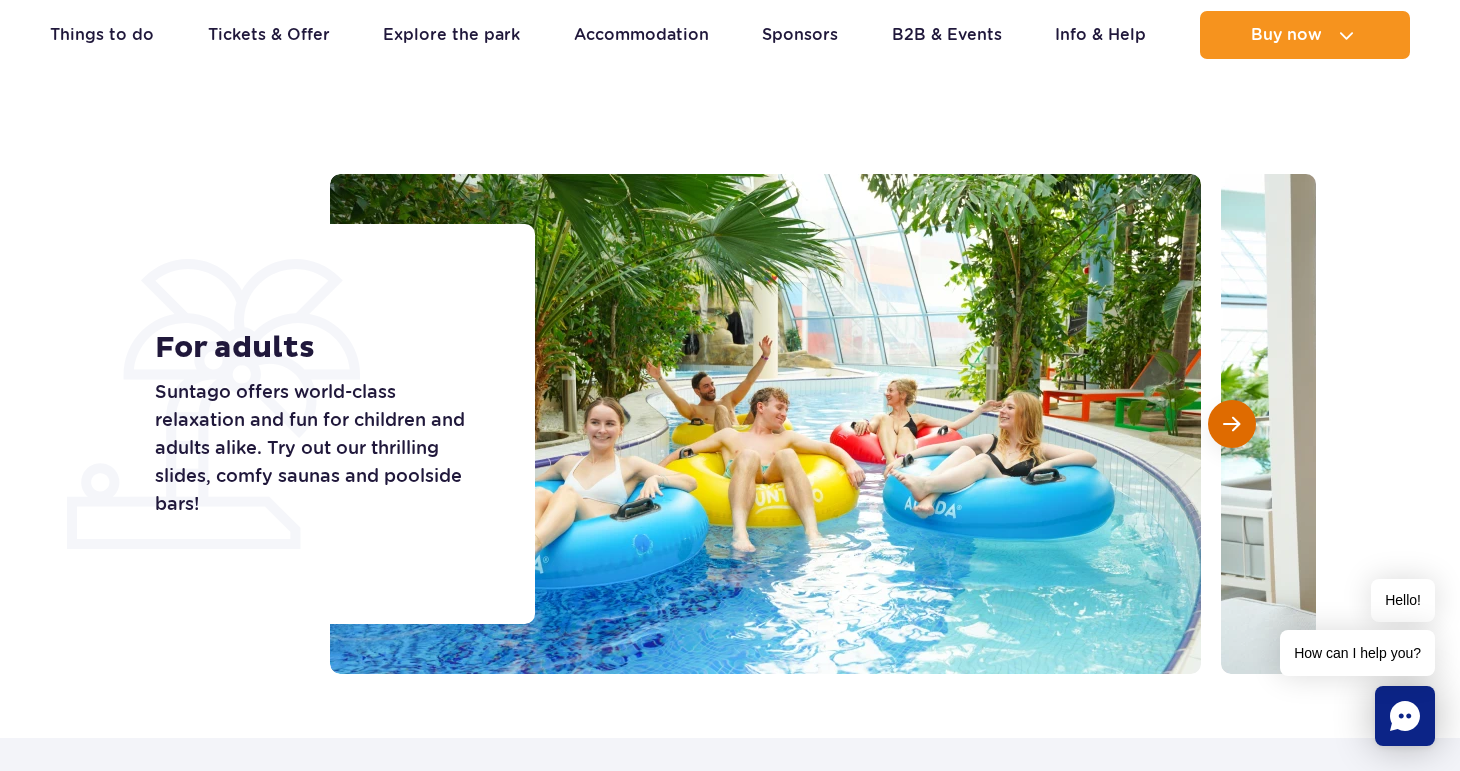 click at bounding box center (1232, 424) 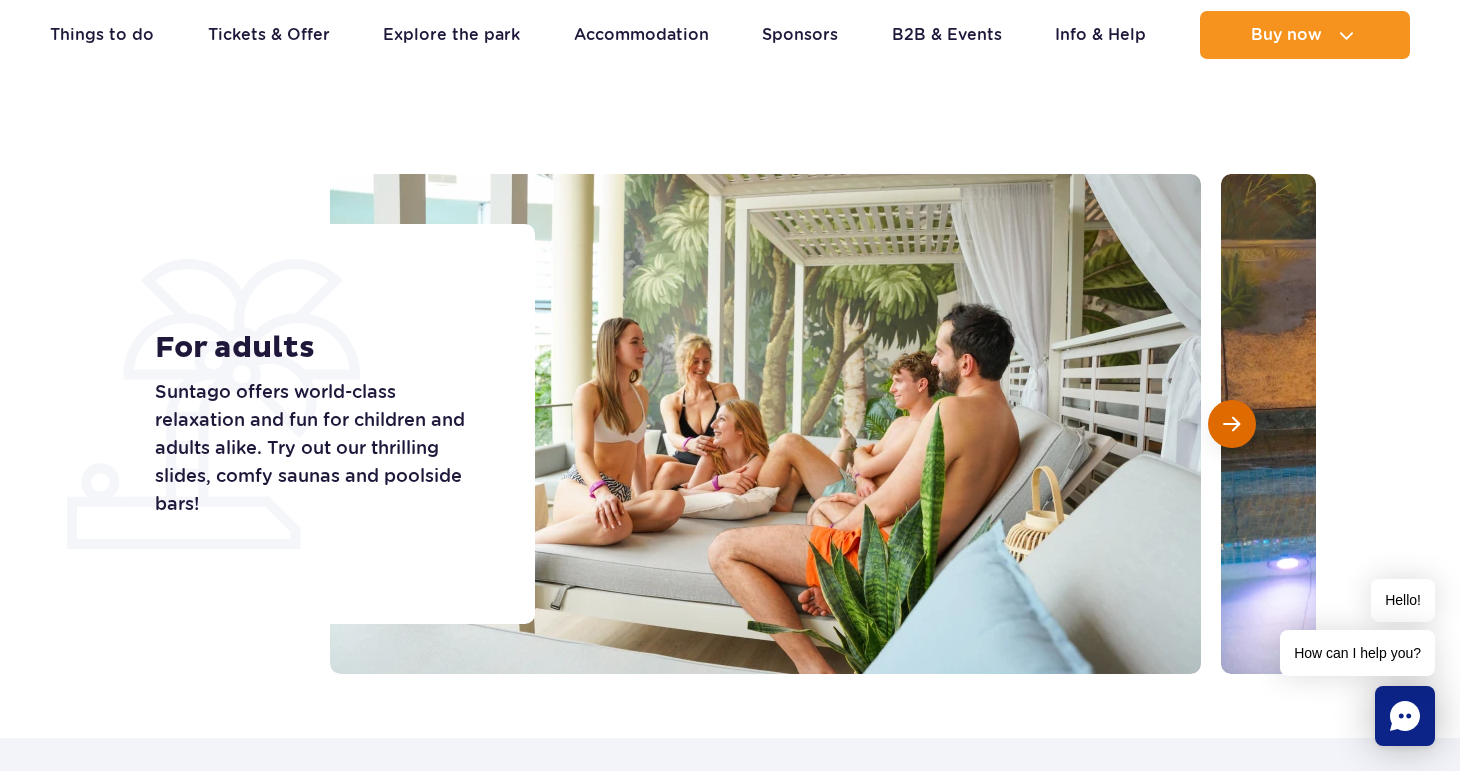 click at bounding box center (1232, 424) 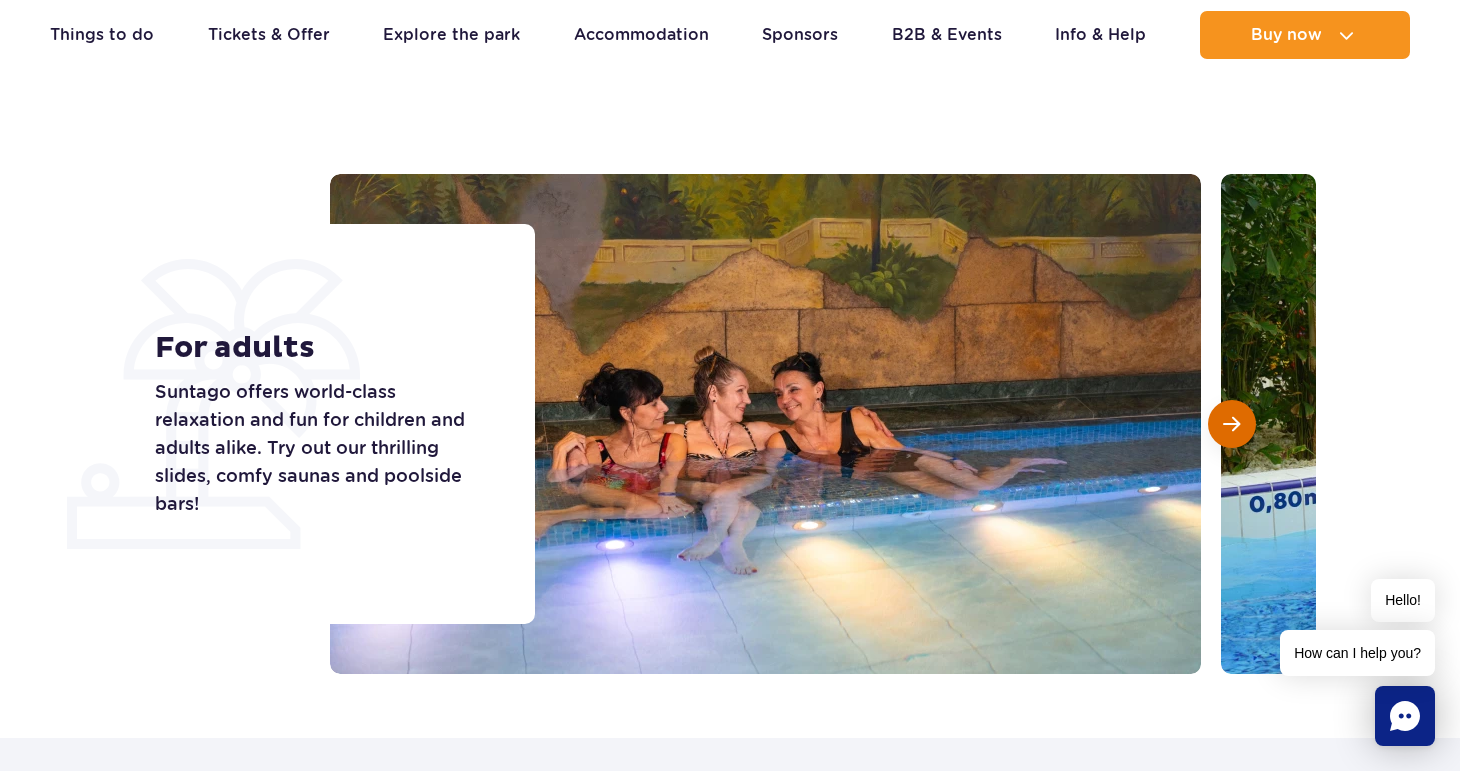 click at bounding box center [1232, 424] 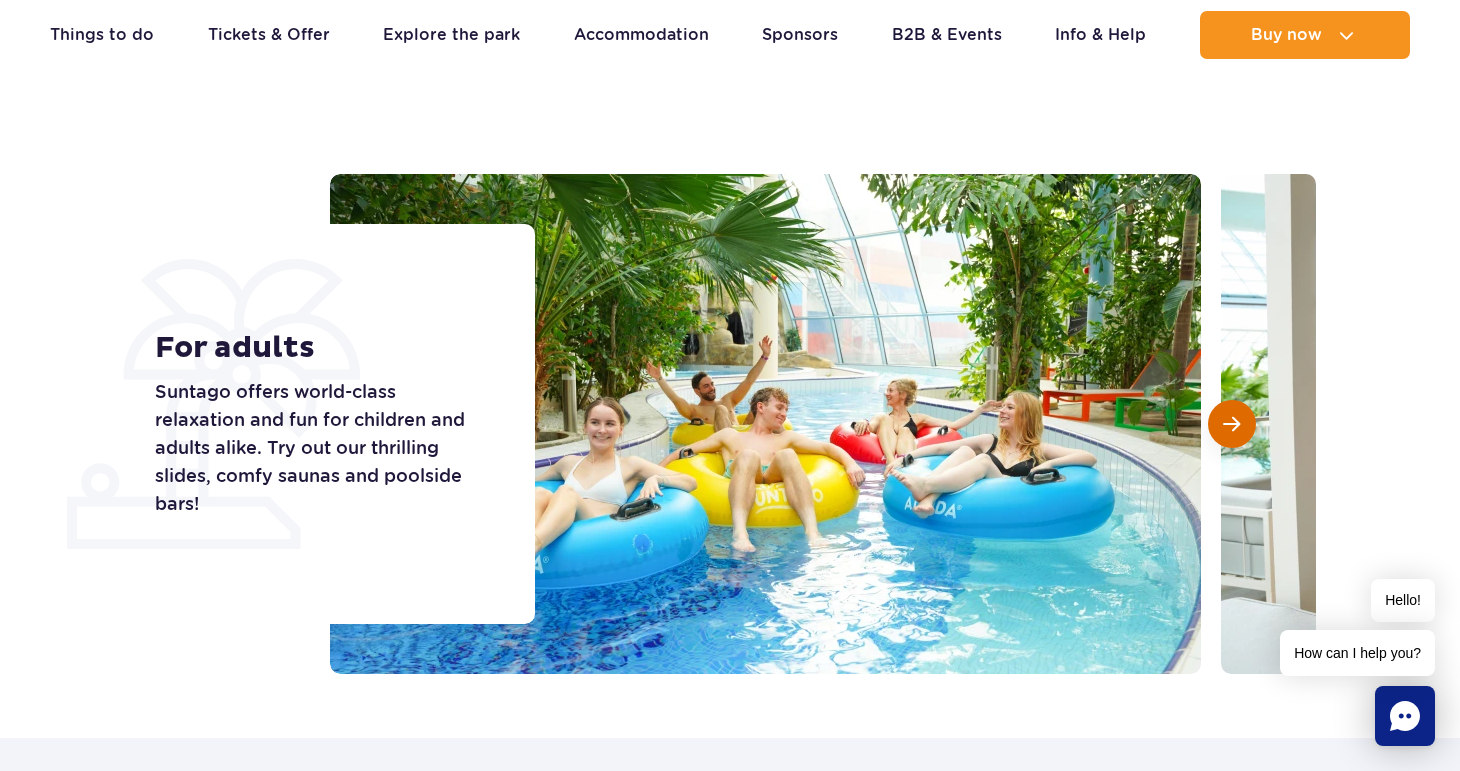 click at bounding box center [1232, 424] 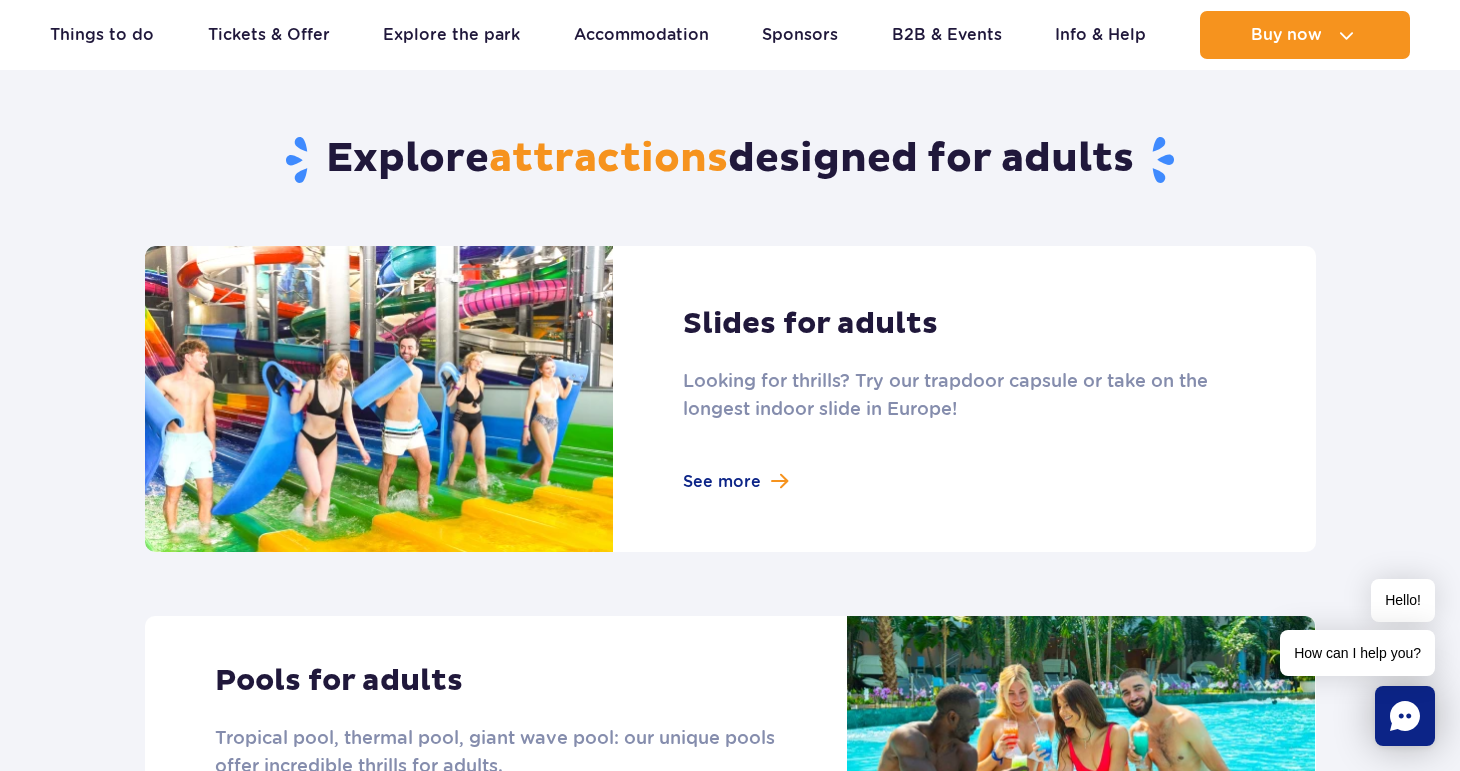scroll, scrollTop: 0, scrollLeft: 0, axis: both 